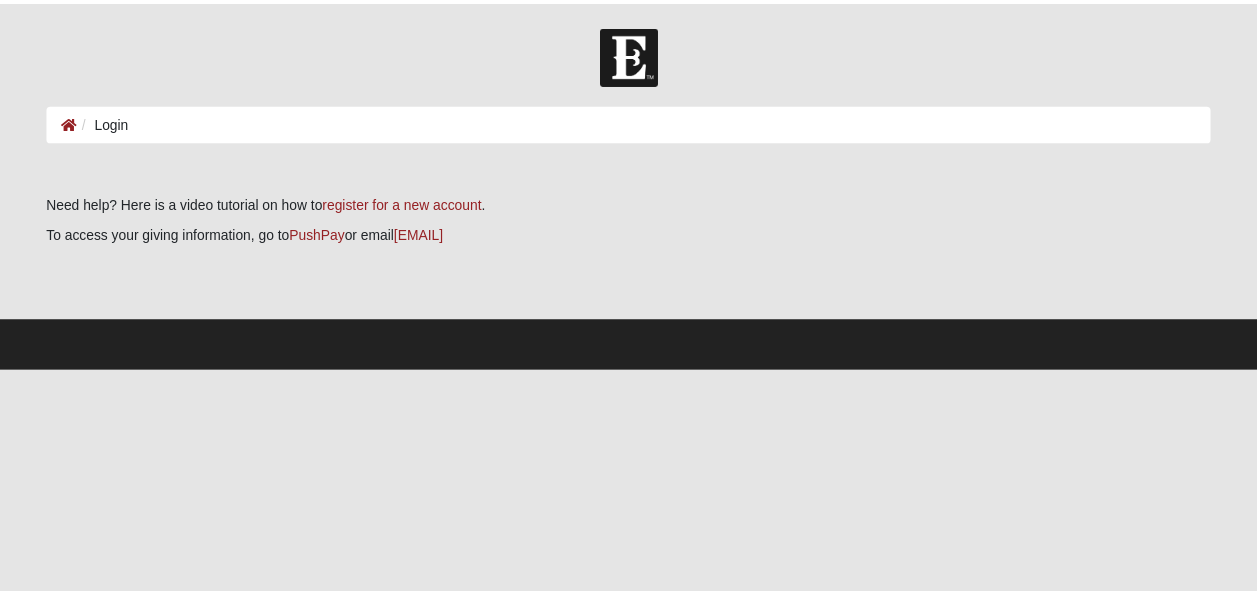 scroll, scrollTop: 0, scrollLeft: 0, axis: both 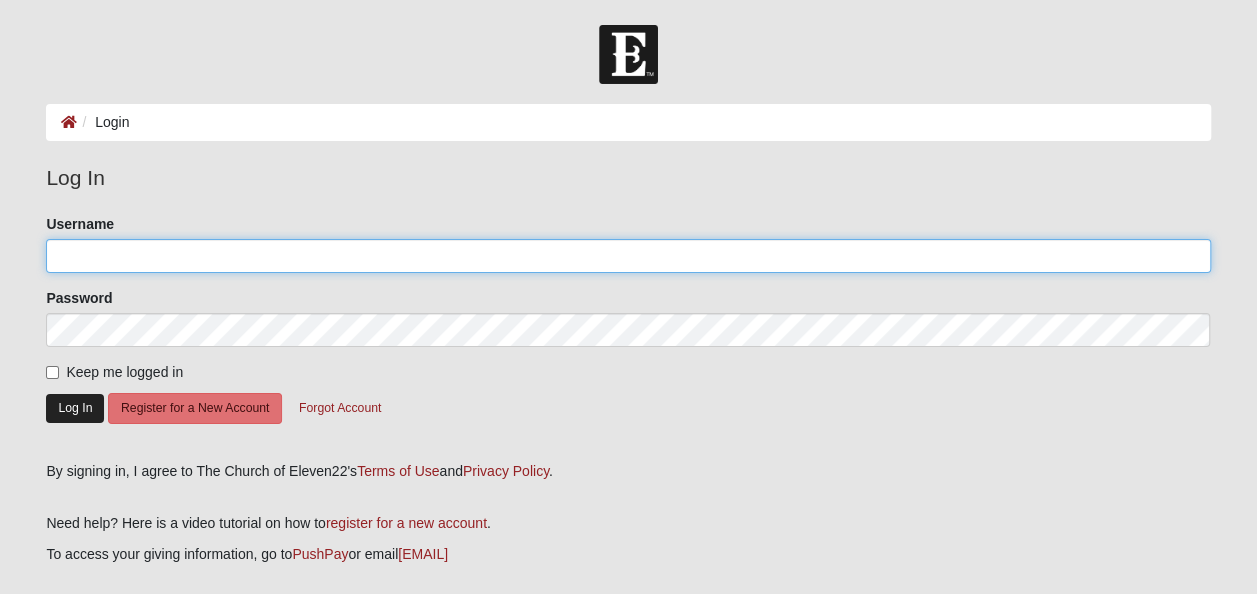 type on "[EMAIL]" 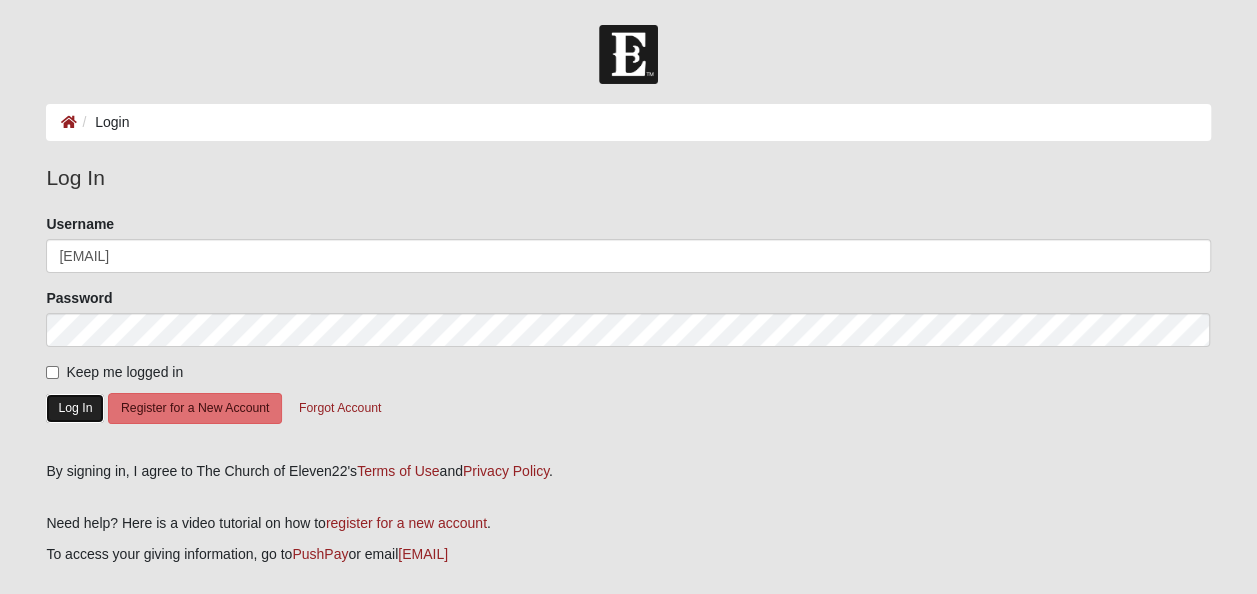 click on "Log In" 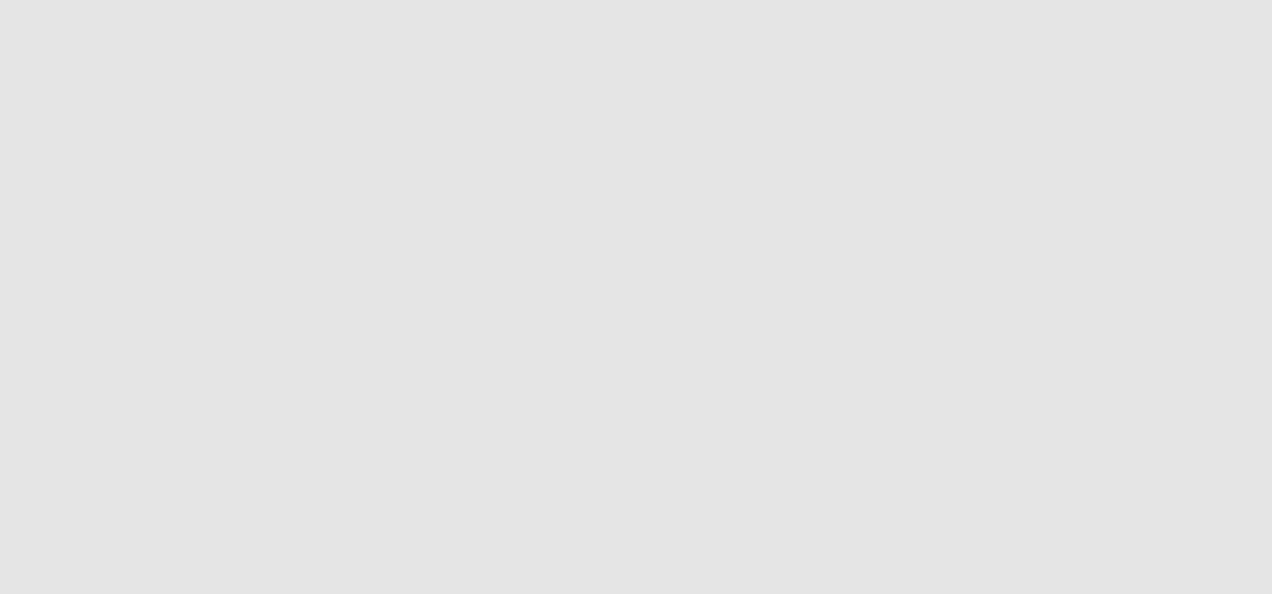 scroll, scrollTop: 0, scrollLeft: 0, axis: both 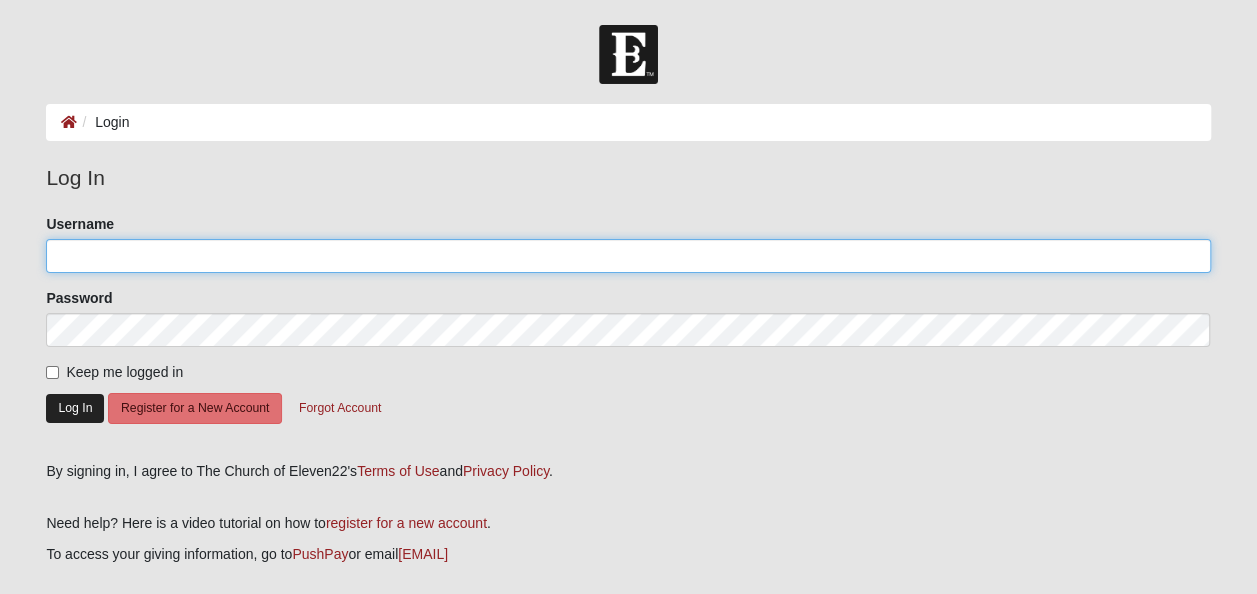 type on "[EMAIL]" 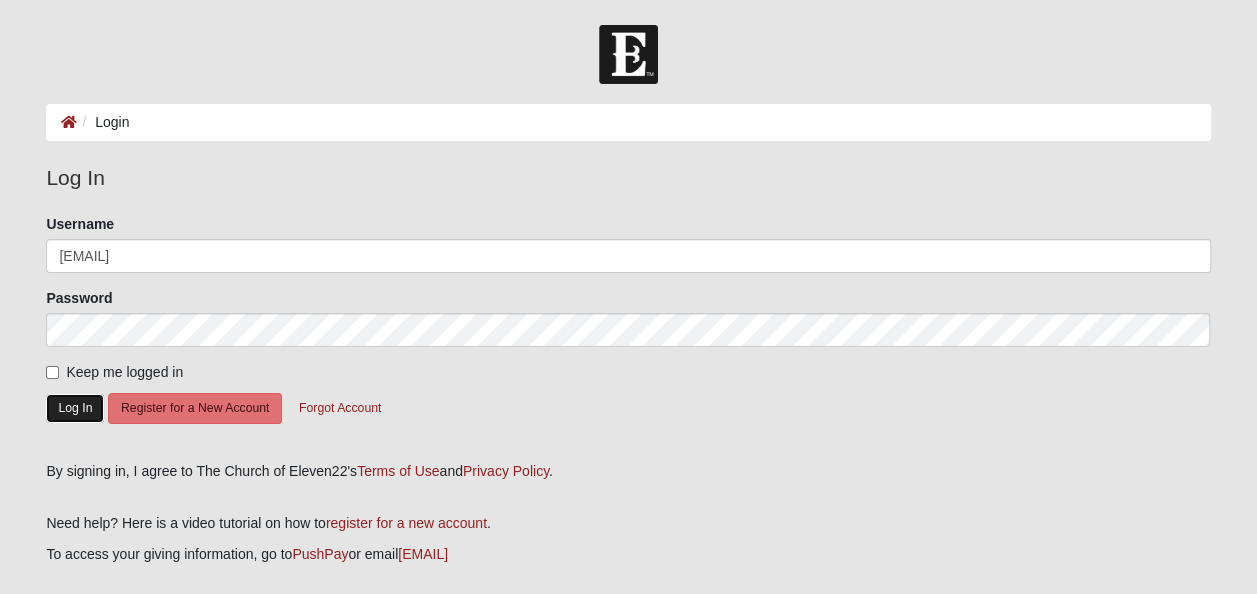 click on "Log In" 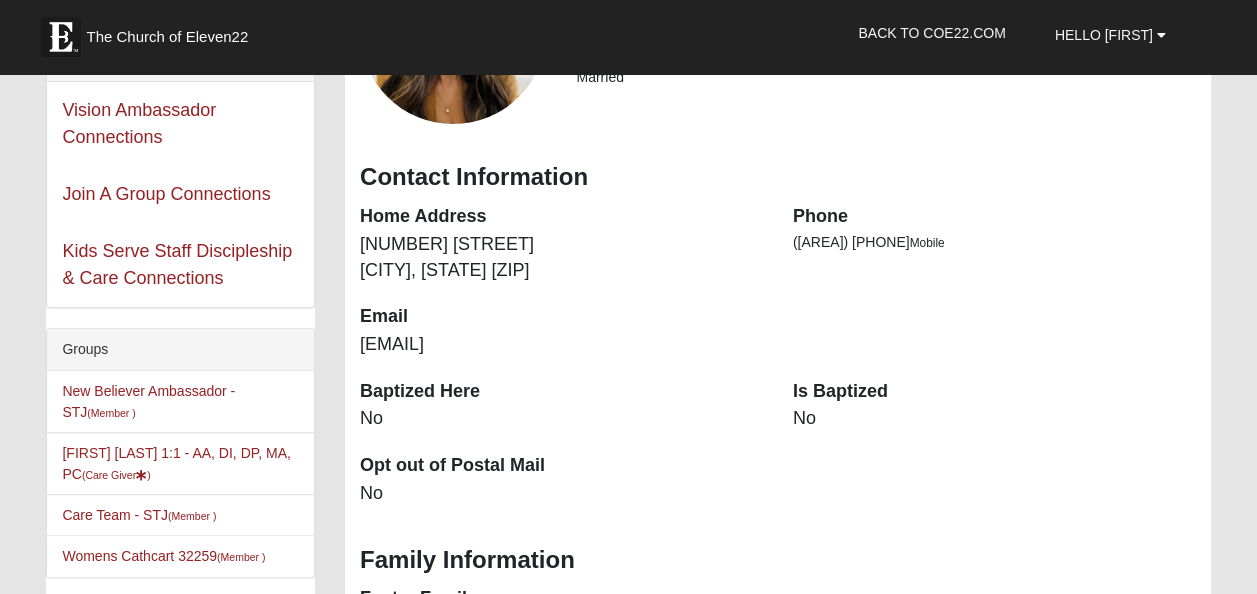 scroll, scrollTop: 300, scrollLeft: 0, axis: vertical 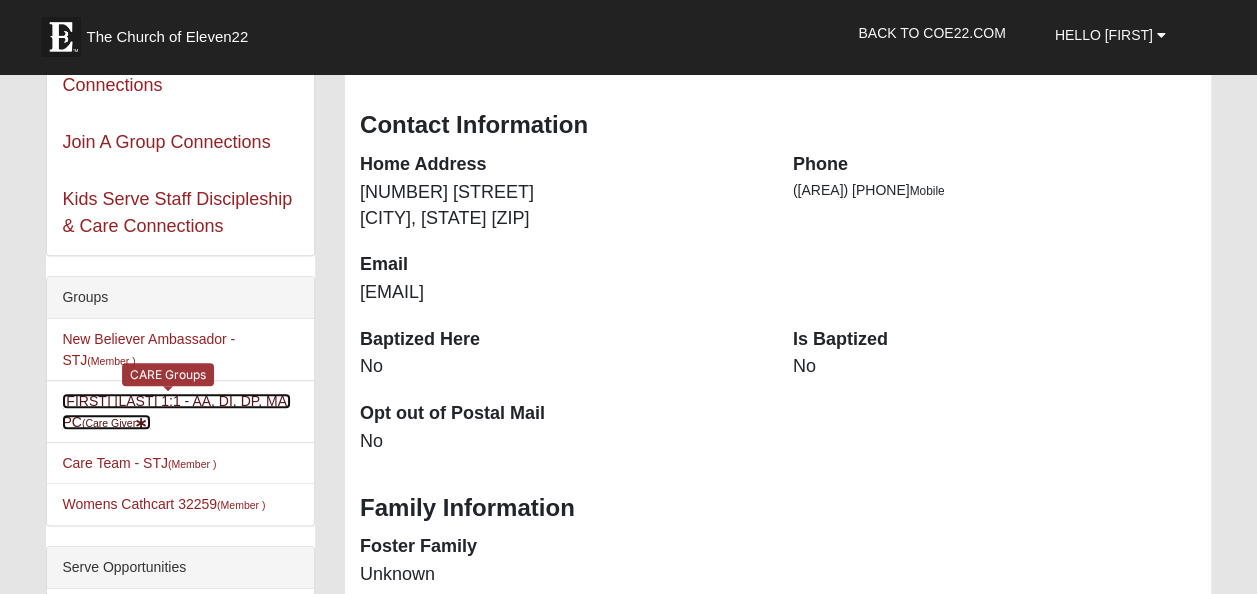 click on "[FIRST] [LAST] 1:1 - AA, DI, DP, MA, PC  (Care Giver
)" at bounding box center [176, 411] 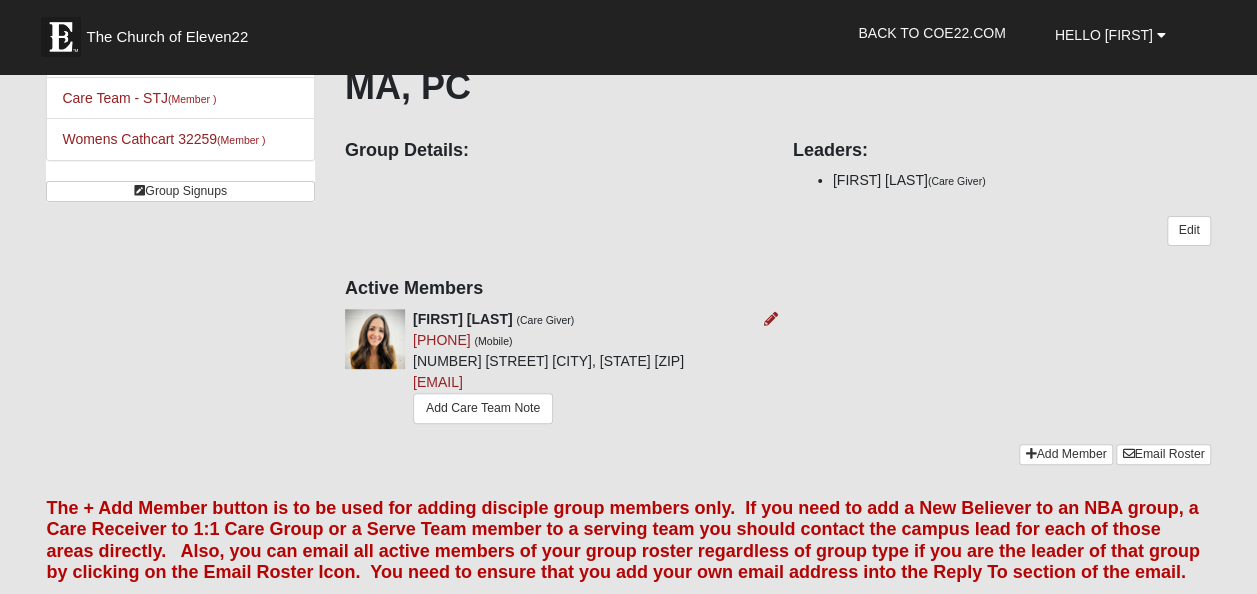 scroll, scrollTop: 0, scrollLeft: 0, axis: both 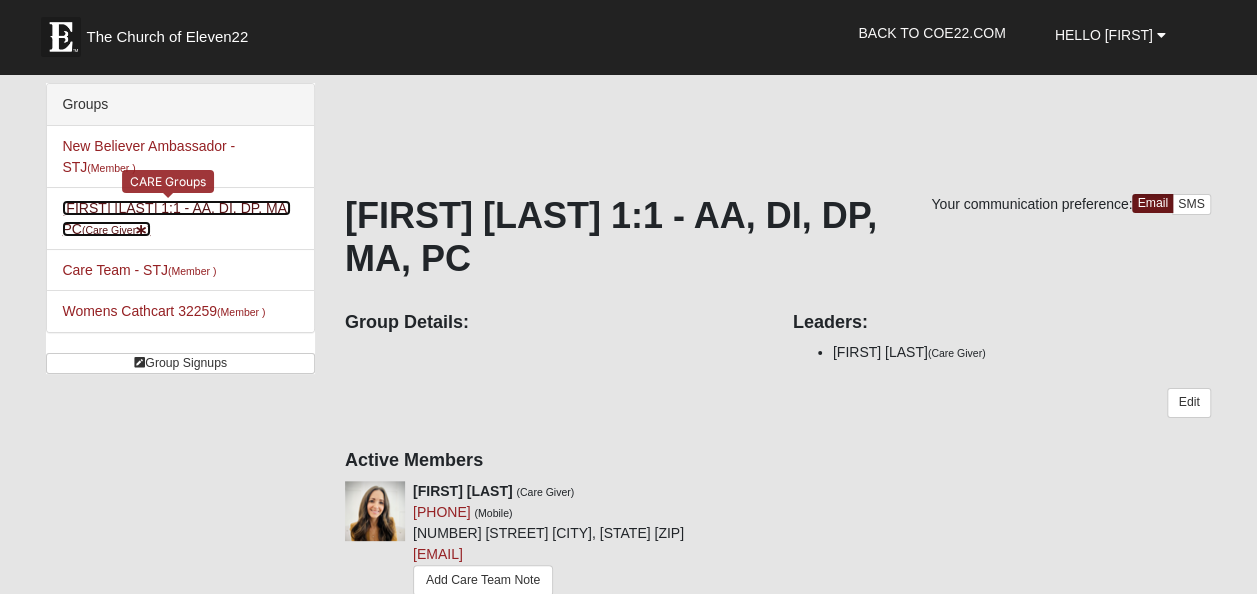 click on "[FIRST] [LAST] 1:1 - AA, DI, DP, MA, PC  (Care Giver
)" at bounding box center (176, 218) 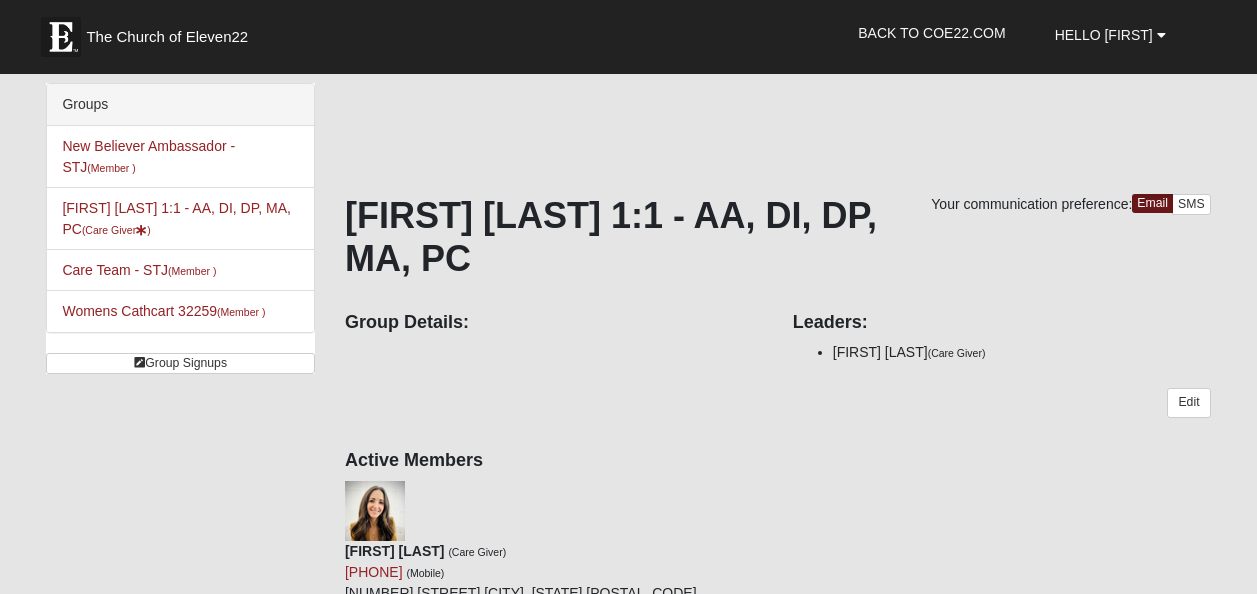 scroll, scrollTop: 0, scrollLeft: 0, axis: both 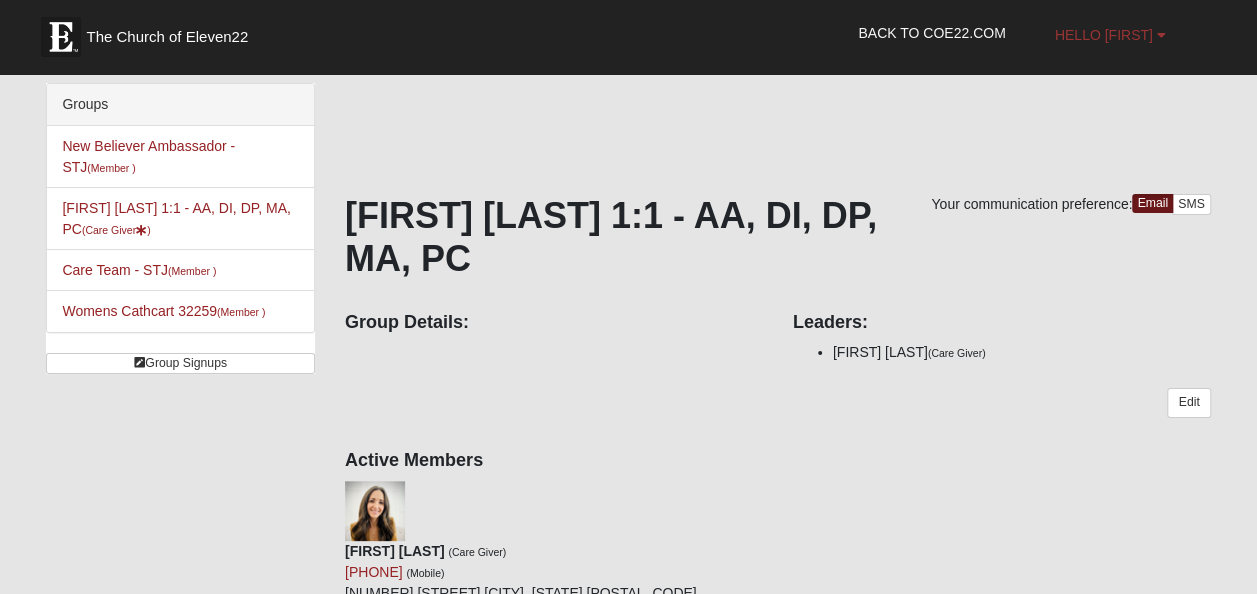 click on "Hello [FIRST]" at bounding box center (1104, 35) 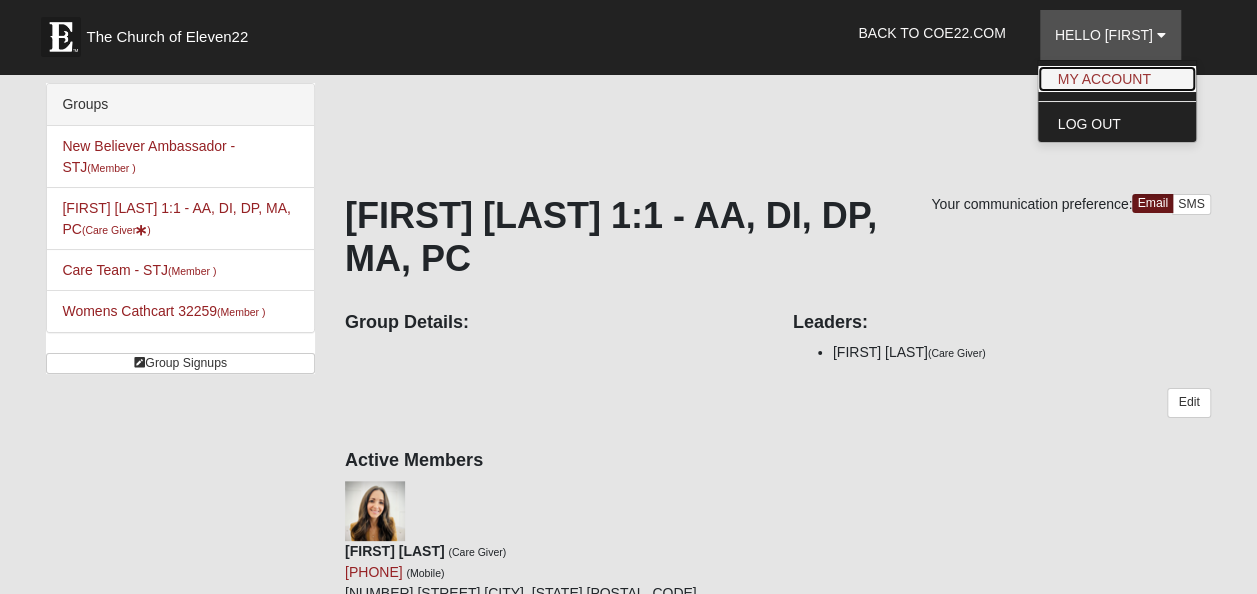 click on "My Account" at bounding box center (1117, 79) 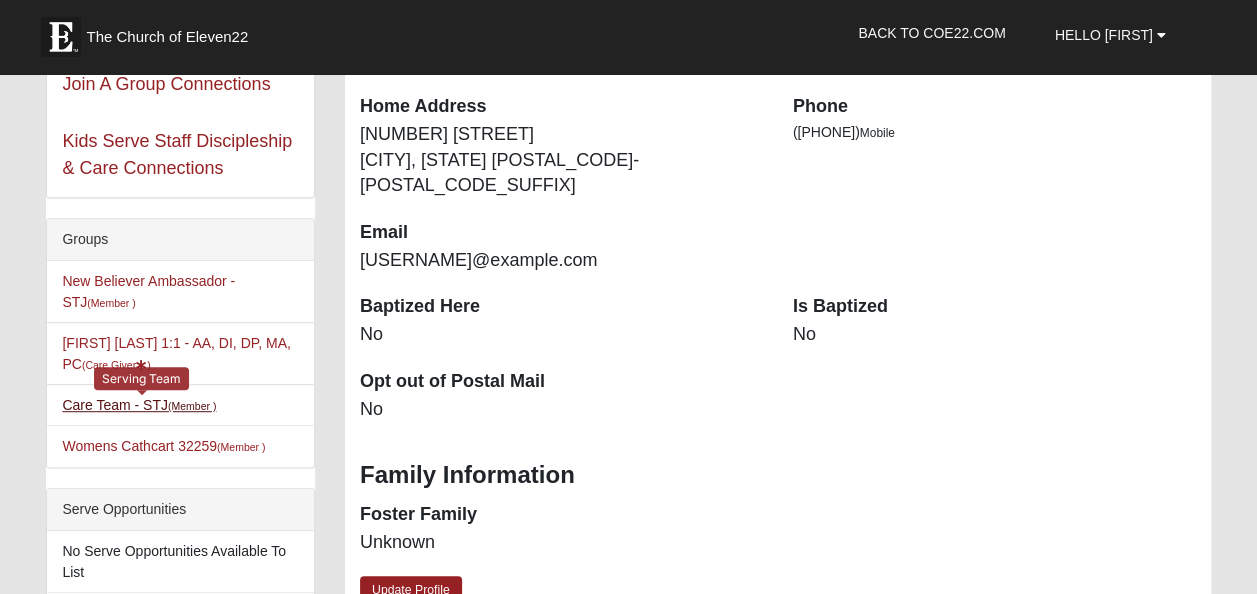 scroll, scrollTop: 328, scrollLeft: 0, axis: vertical 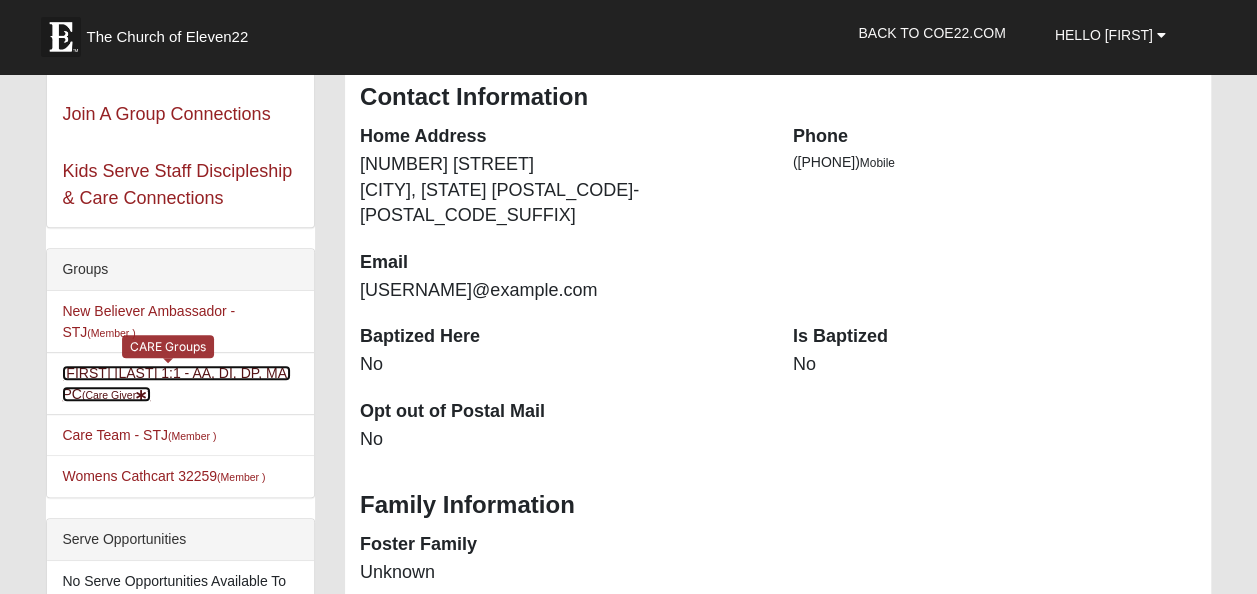 click on "Krystal Patterson 1:1 - AA, DI, DP, MA, PC  (Care Giver
)" at bounding box center [176, 383] 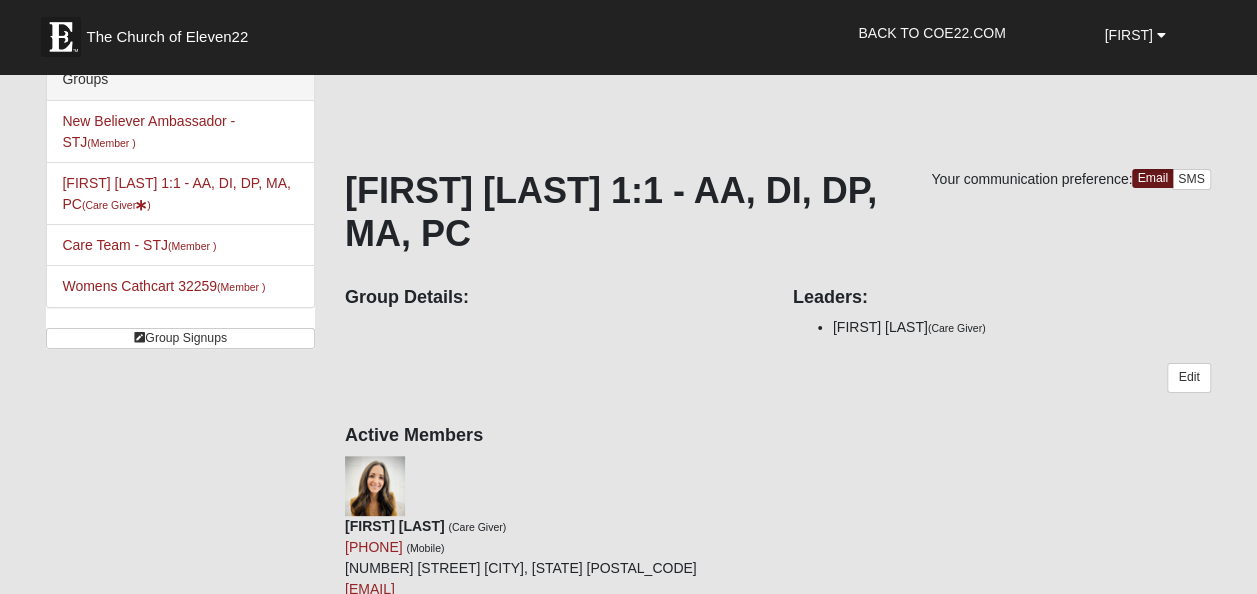 scroll, scrollTop: 0, scrollLeft: 0, axis: both 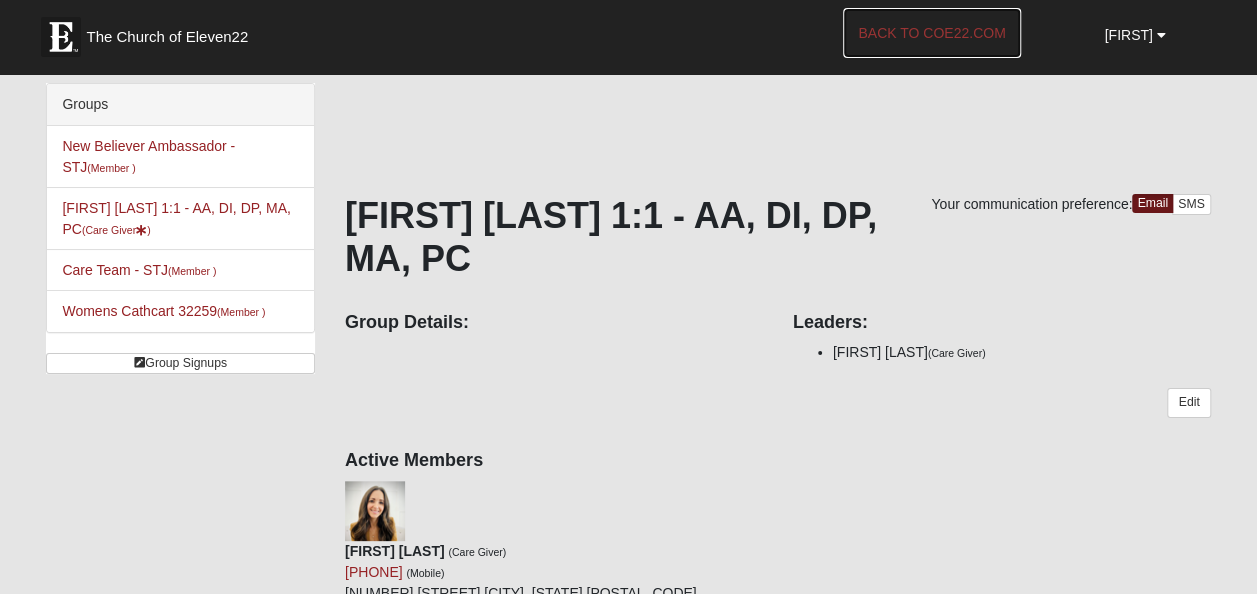 click on "Back to COE22.com" at bounding box center (931, 33) 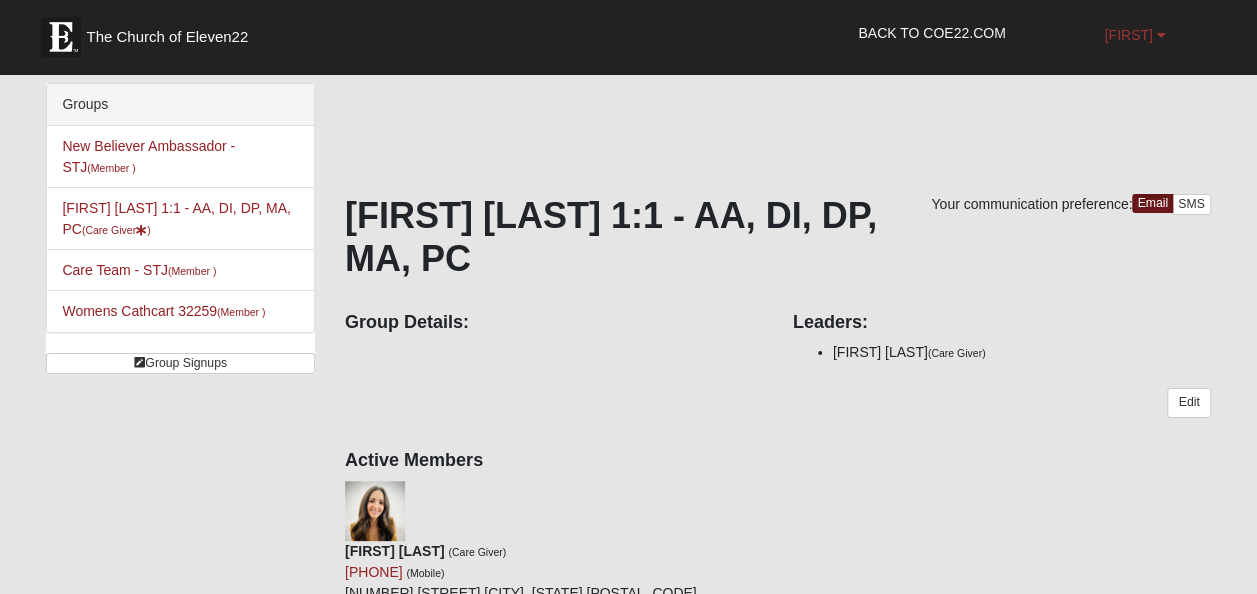 click on "Hello [FIRST]" at bounding box center [1128, 35] 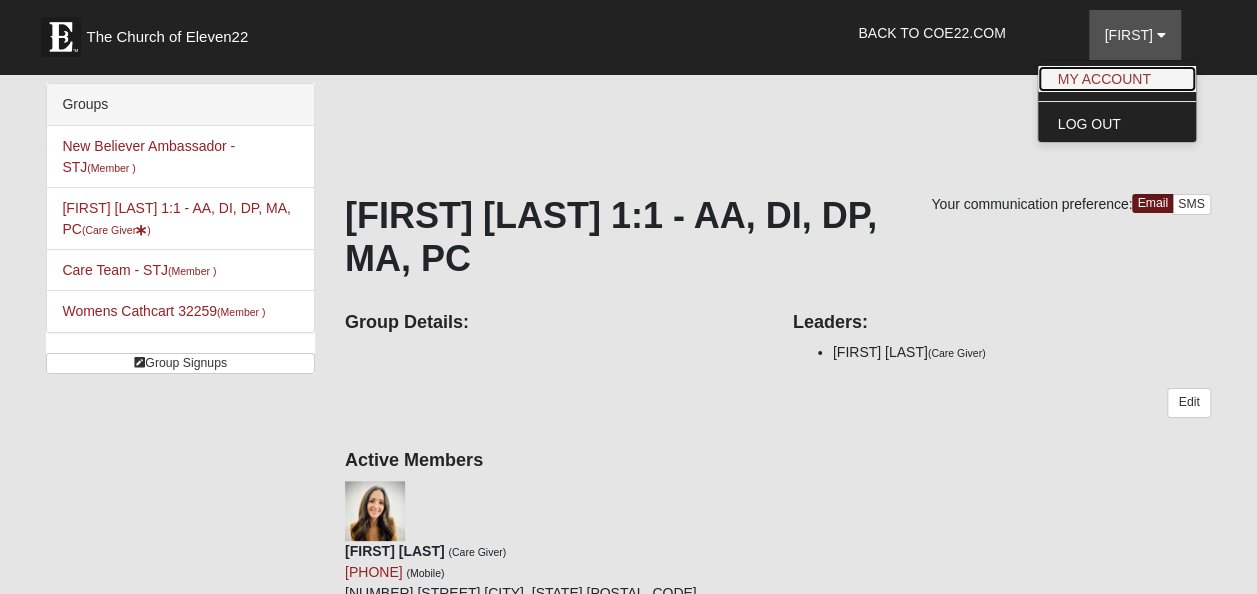 click on "My Account" at bounding box center (1117, 79) 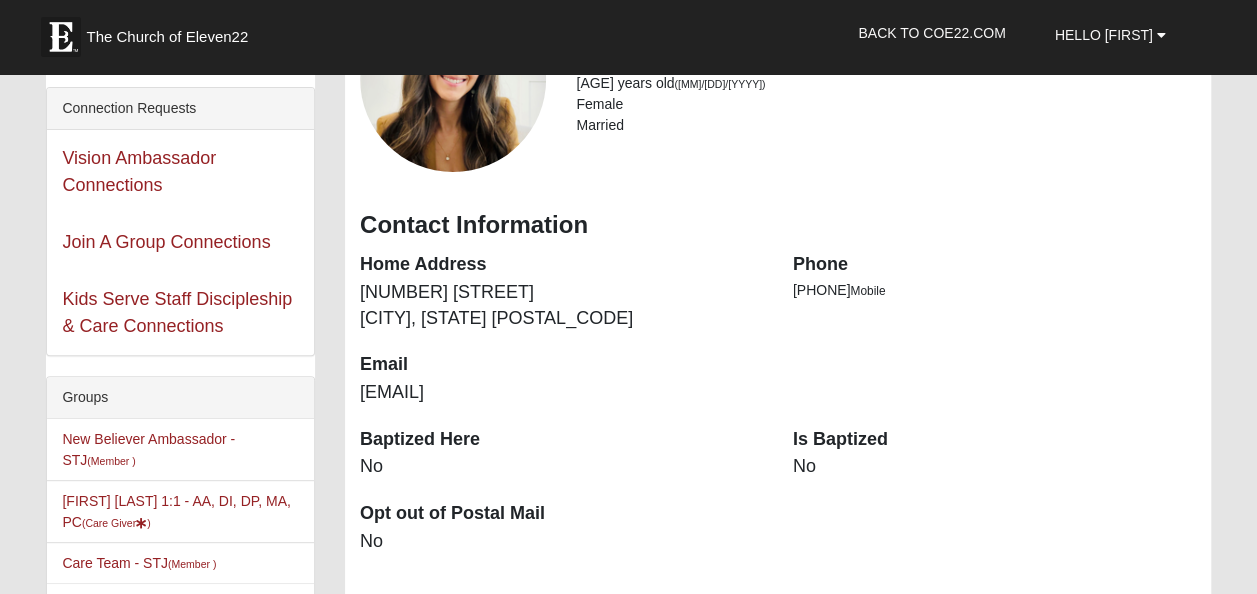 scroll, scrollTop: 200, scrollLeft: 0, axis: vertical 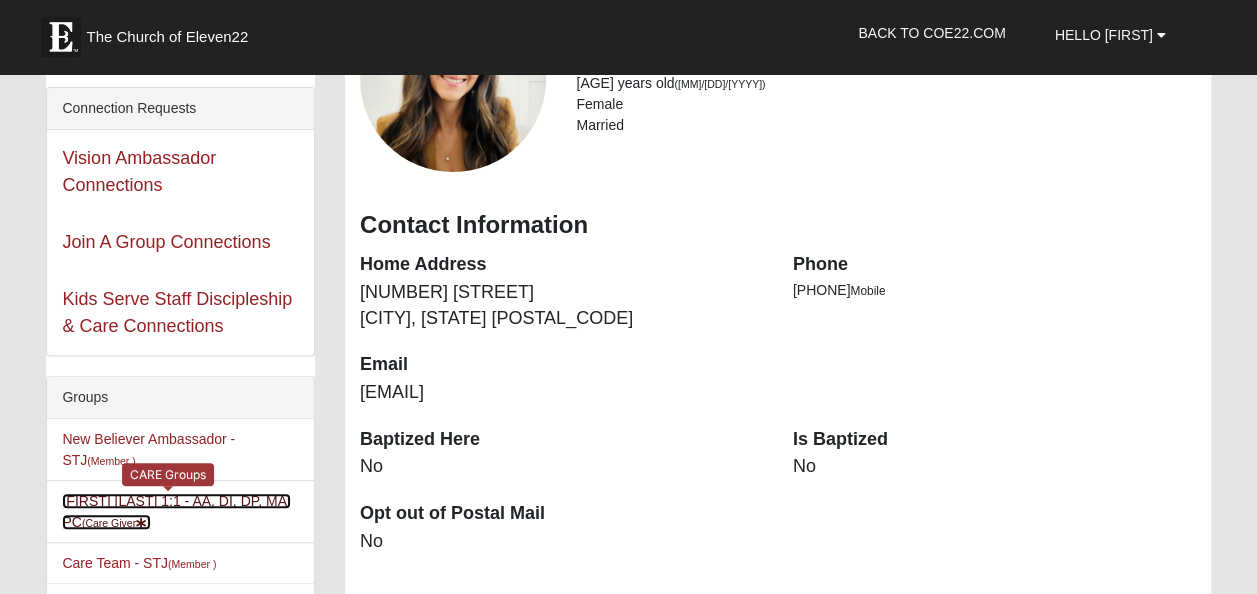 click on "Krystal Patterson 1:1 - AA, DI, DP, MA, PC  (Care Giver
)" at bounding box center [176, 511] 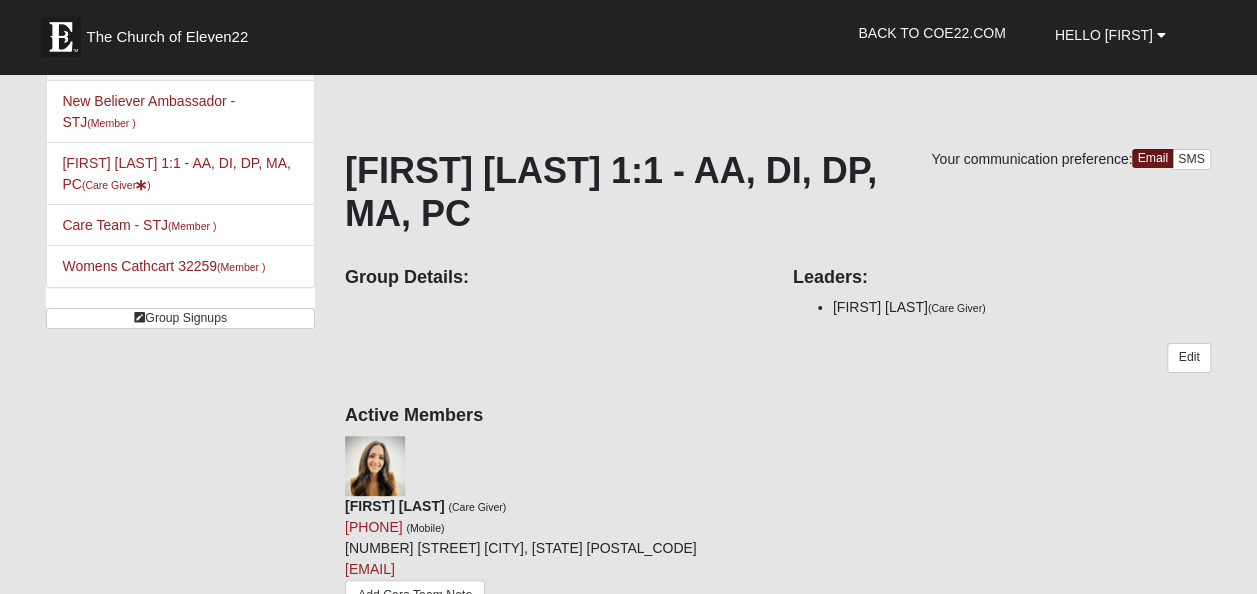 scroll, scrollTop: 0, scrollLeft: 0, axis: both 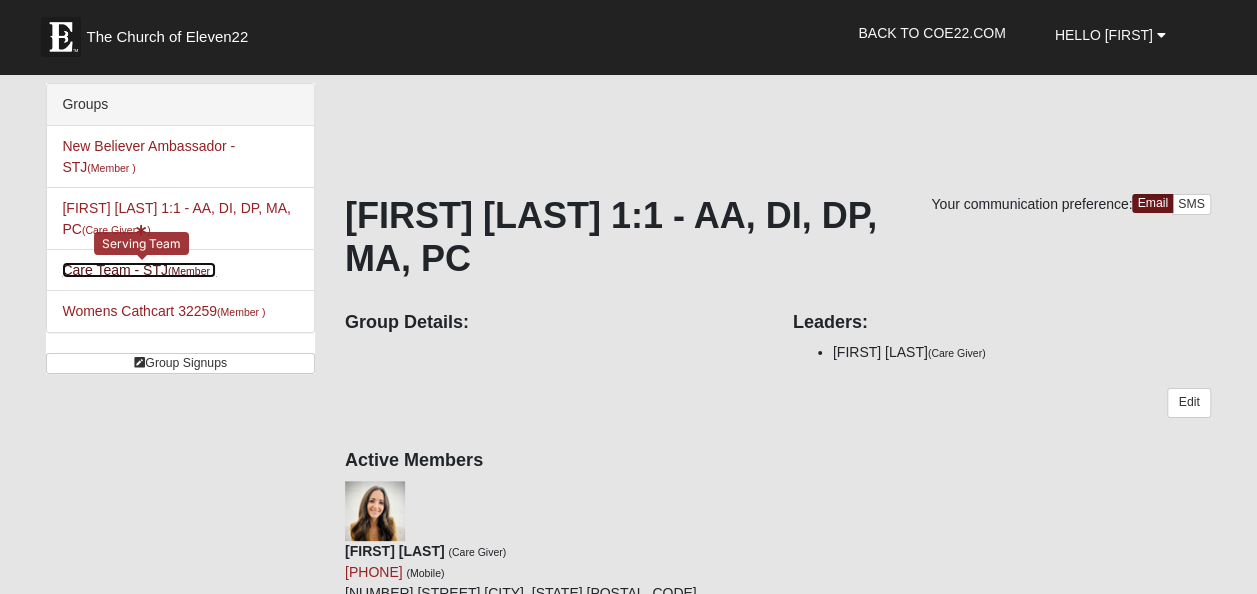 click on "Care Team - STJ  (Member        )" at bounding box center (139, 270) 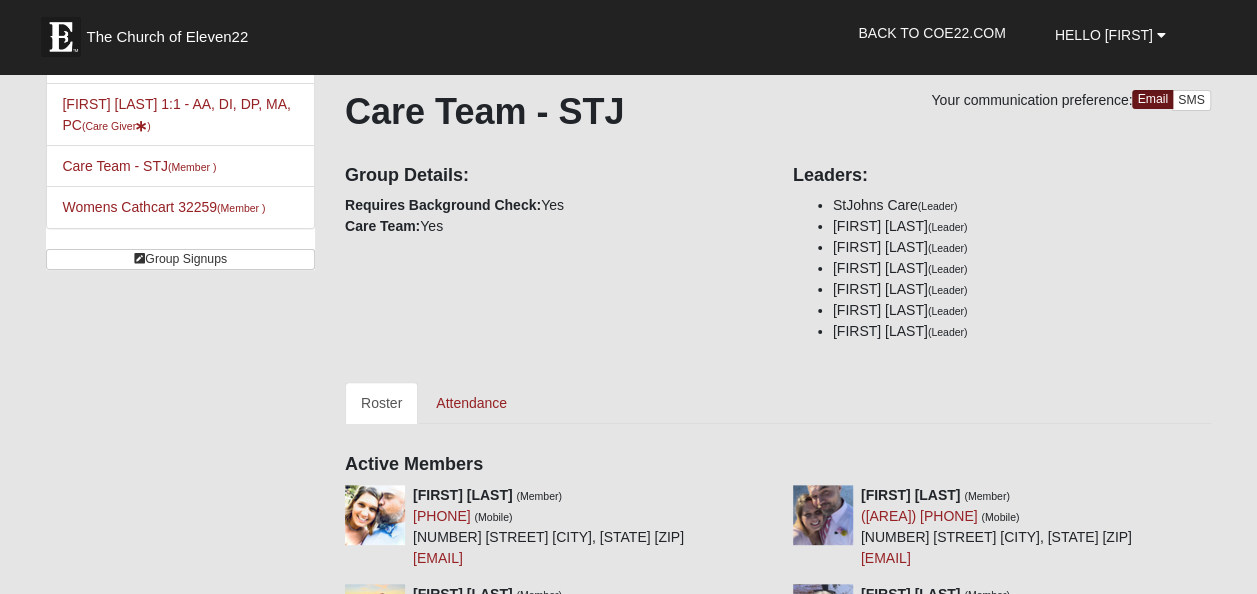 scroll, scrollTop: 0, scrollLeft: 0, axis: both 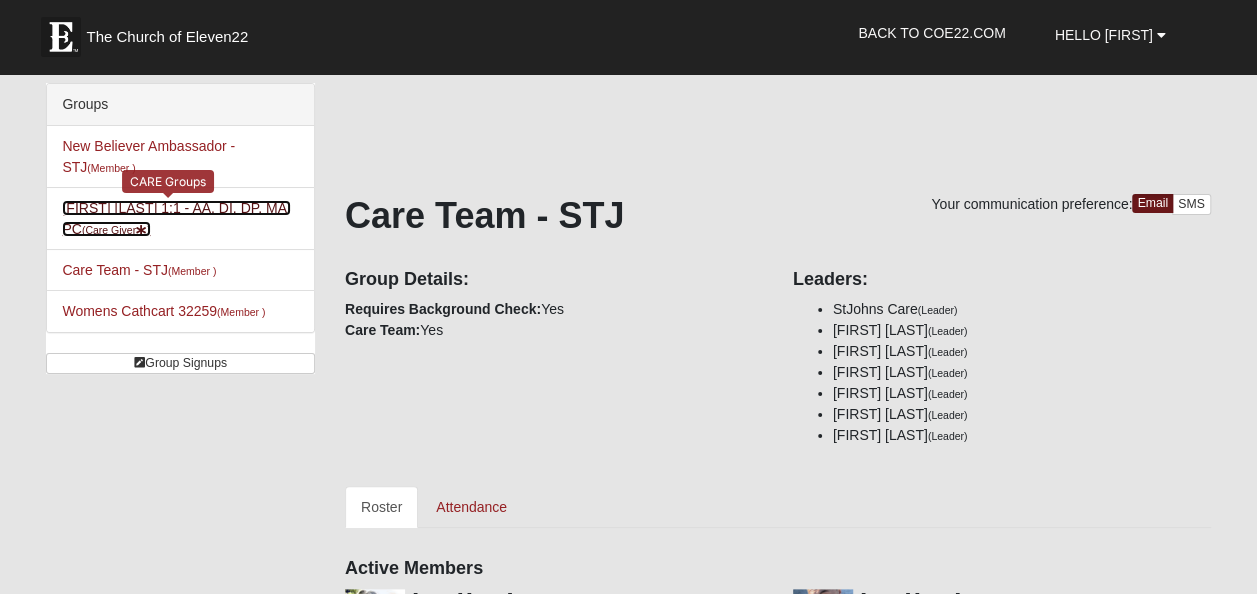 click on "[FIRST] [LAST] 1:1 - AA, DI, DP, MA, PC  (Care Giver
)" at bounding box center (176, 218) 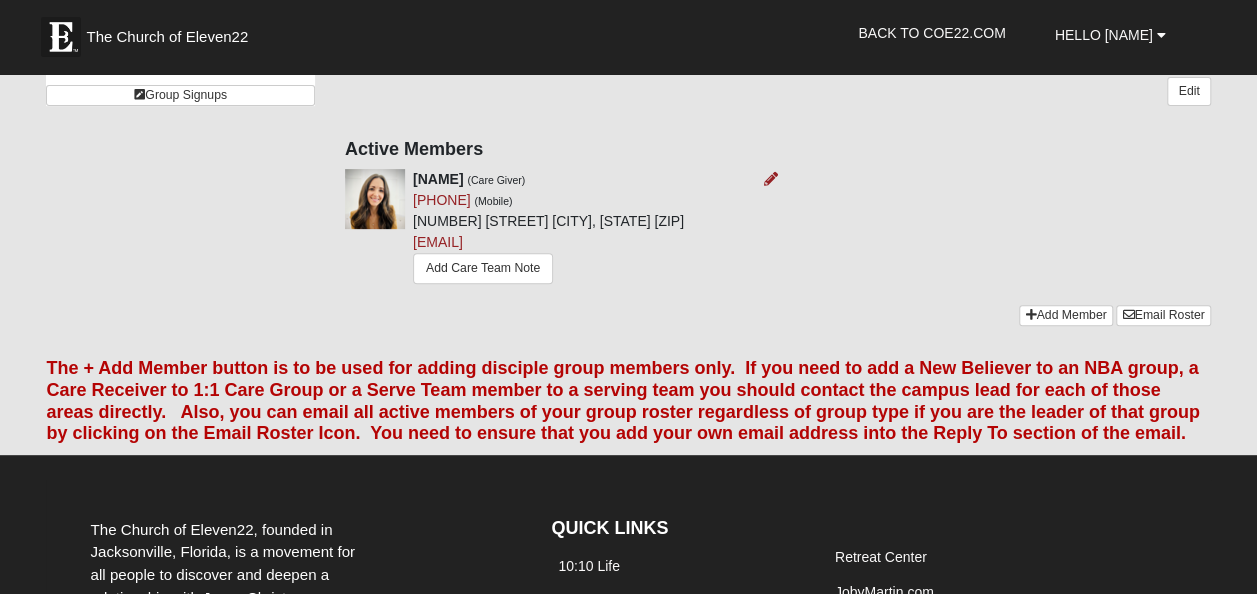scroll, scrollTop: 300, scrollLeft: 0, axis: vertical 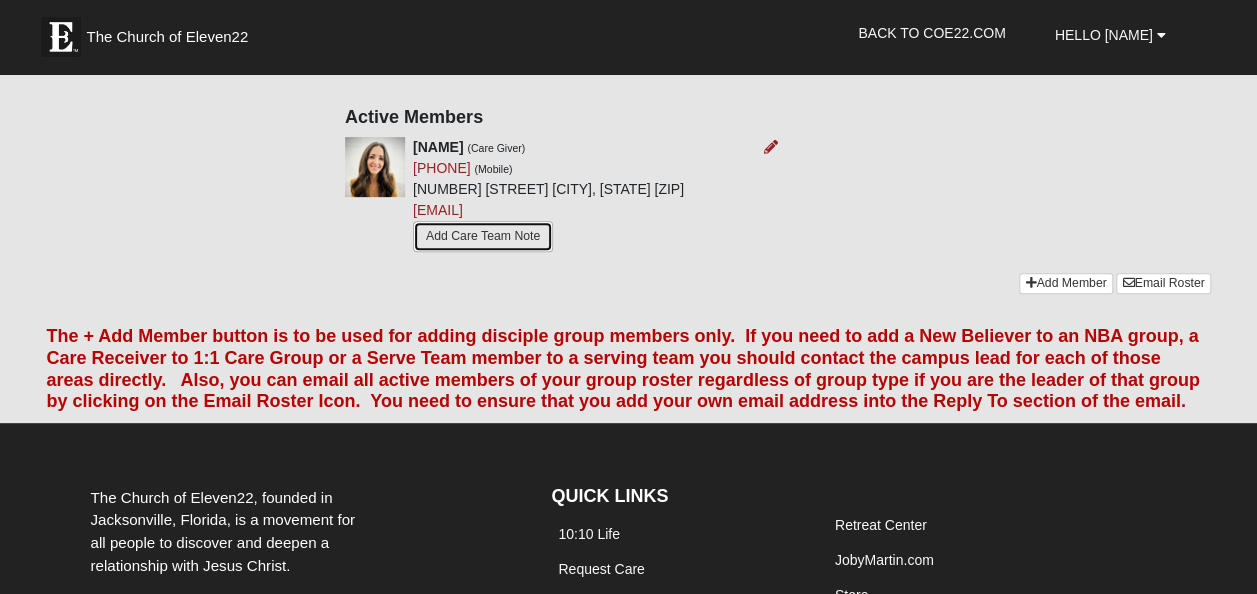 click on "Add Care Team Note" at bounding box center (483, 236) 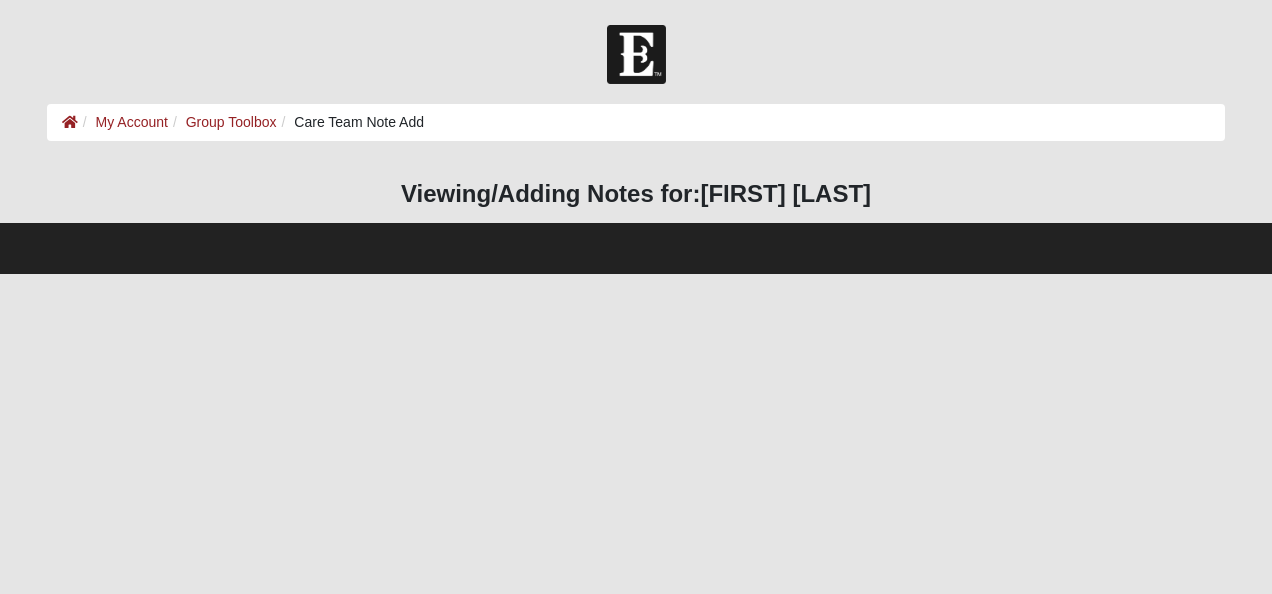 scroll, scrollTop: 0, scrollLeft: 0, axis: both 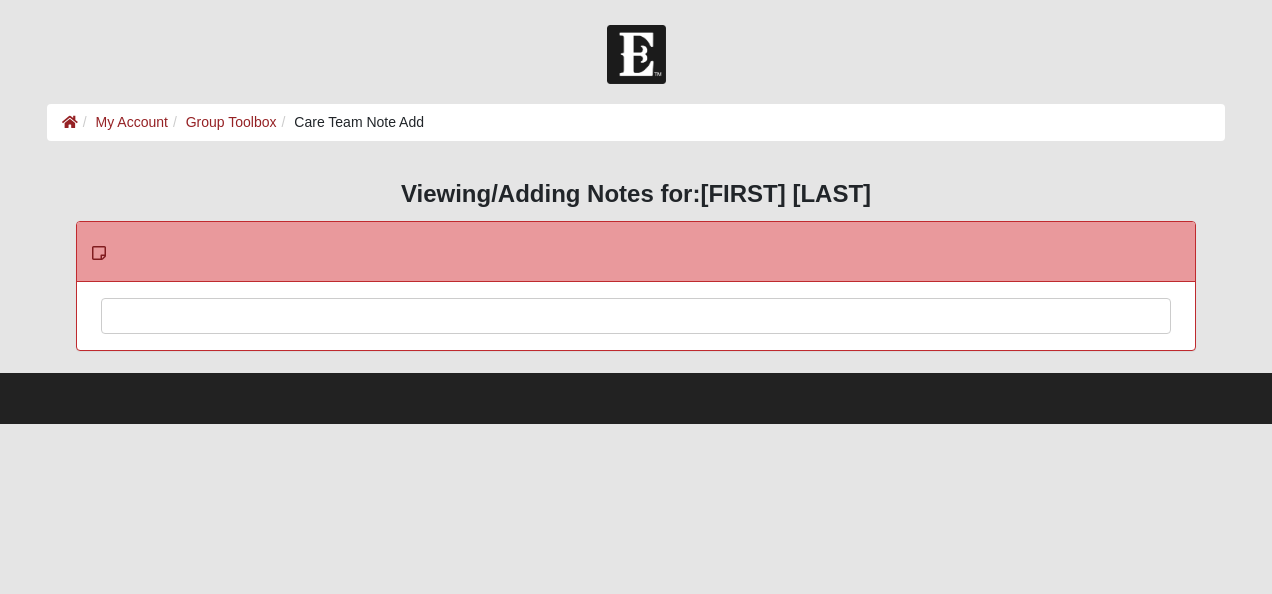 click at bounding box center [635, 343] 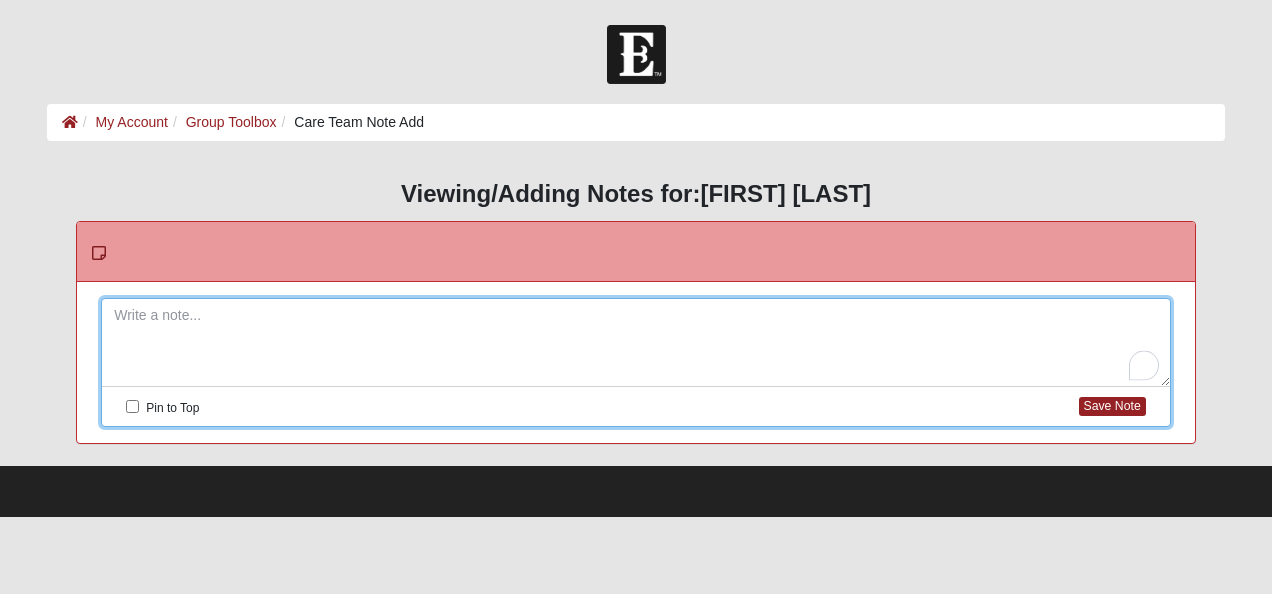 click at bounding box center (99, 253) 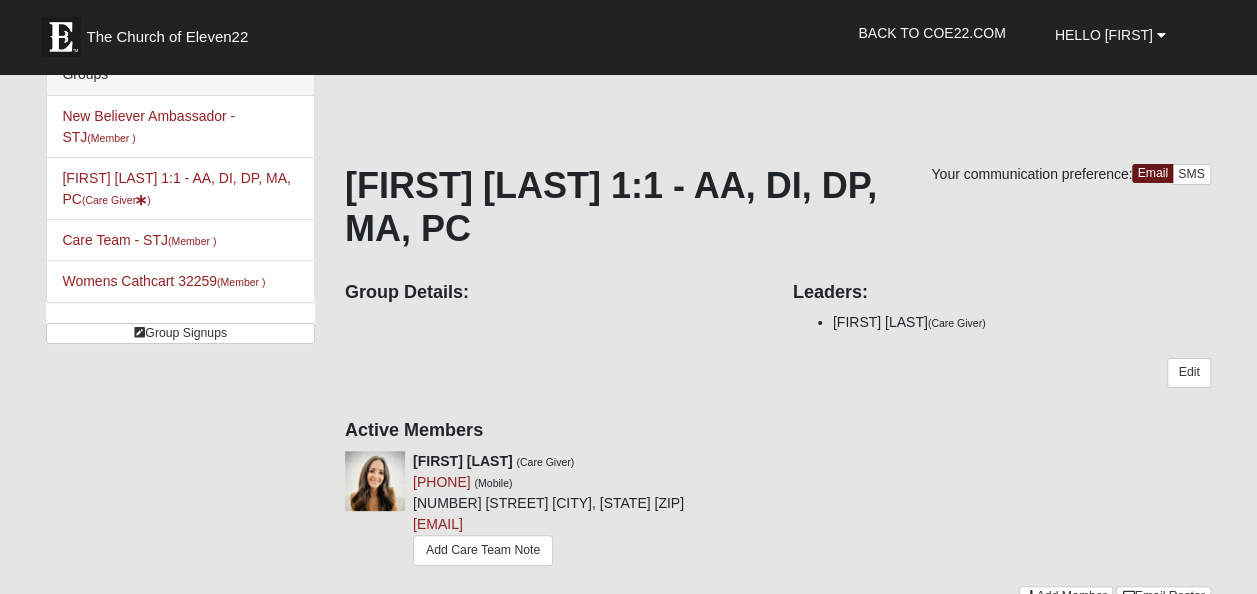 scroll, scrollTop: 0, scrollLeft: 0, axis: both 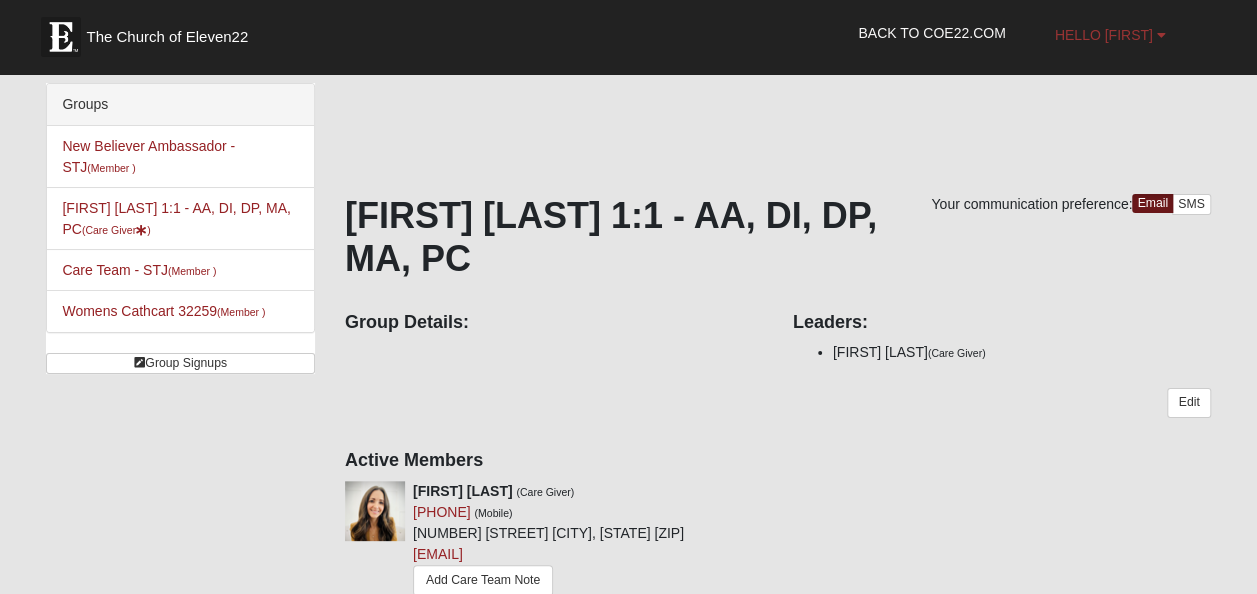 click on "Hello [FIRST]" at bounding box center [1104, 35] 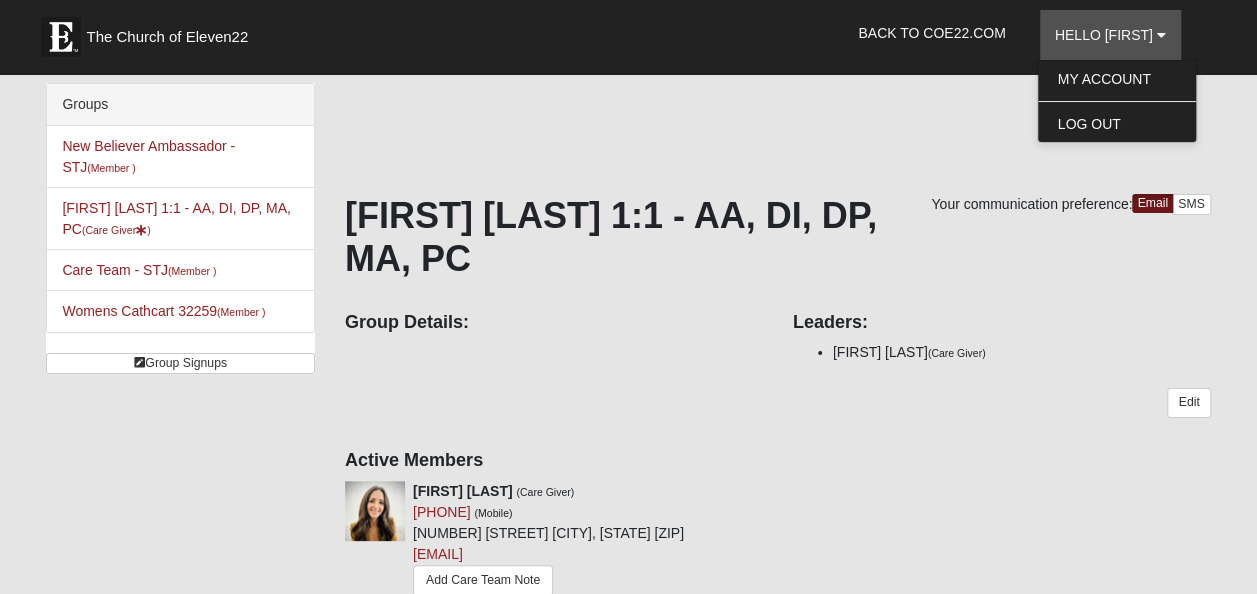 click on "Your communication preference:
Email SMS
Krystal Patterson 1:1 - AA, DI, DP, MA, PC
Group Details:
Leaders:
Krystal Patterson  (Care Giver)
Edit
Active Members
Krystal Patterson
(Care Giver)
(847) 366-0391    (Mobile)
288 Wild Rose Dr
St Johns, FL 32259-8471
kpatterson1113@yahoo.com
Add Care Team Note" at bounding box center (778, 349) 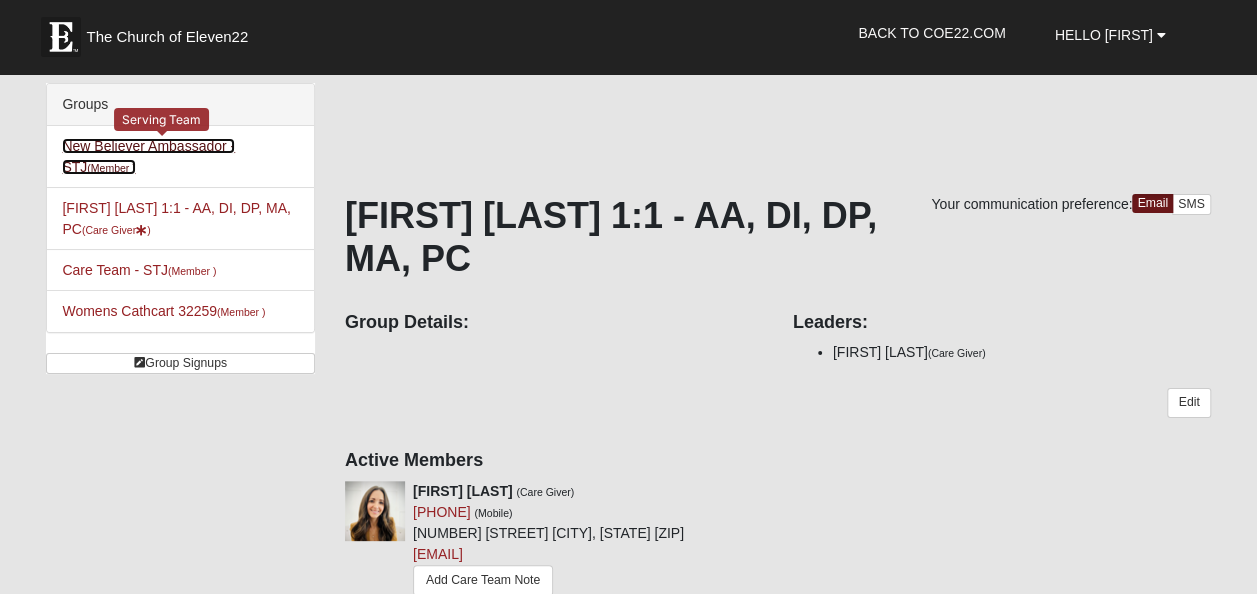 click on "New Believer Ambassador -STJ  (Member        )" at bounding box center (148, 156) 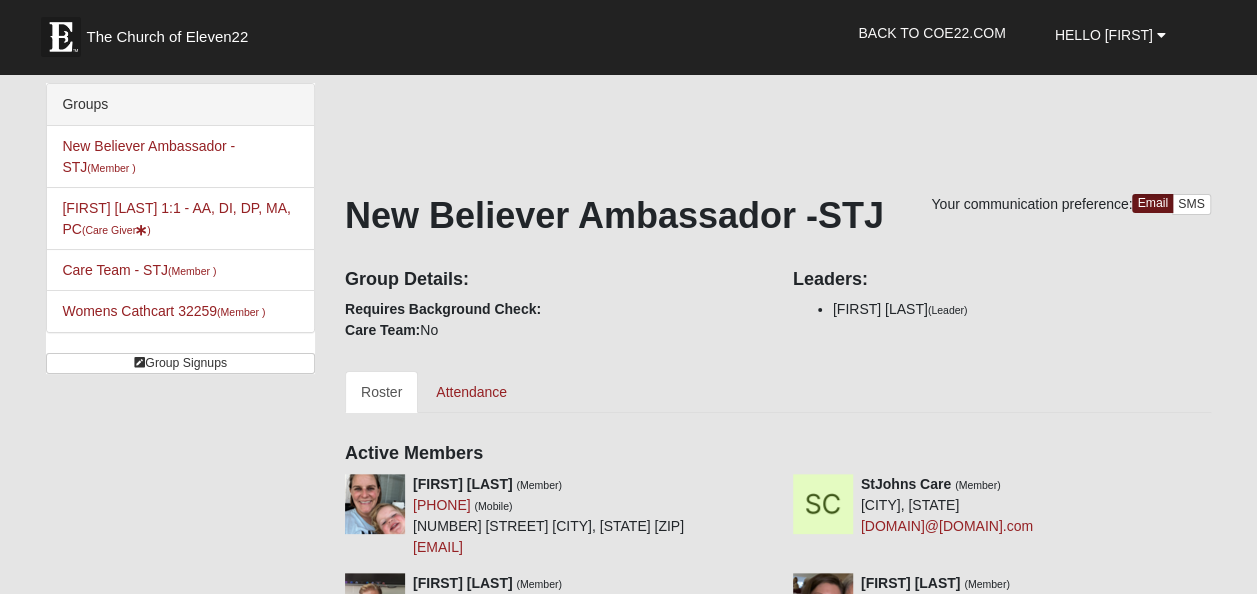 scroll, scrollTop: 0, scrollLeft: 0, axis: both 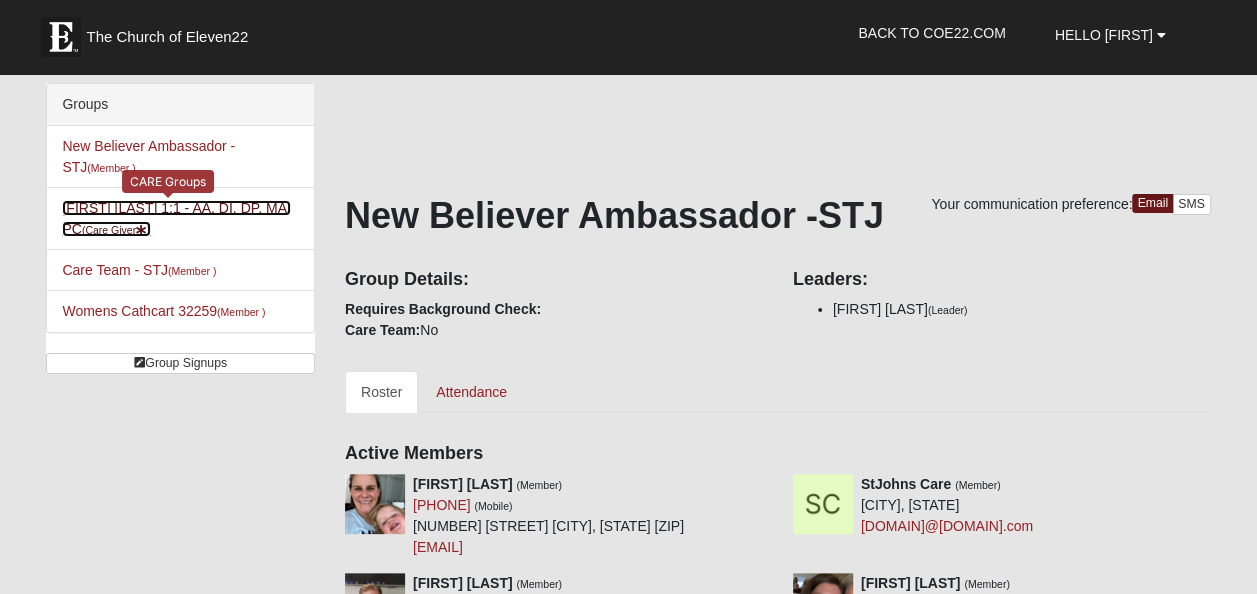 click on "Krystal Patterson 1:1 - AA, DI, DP, MA, PC  (Care Giver
)" at bounding box center (176, 218) 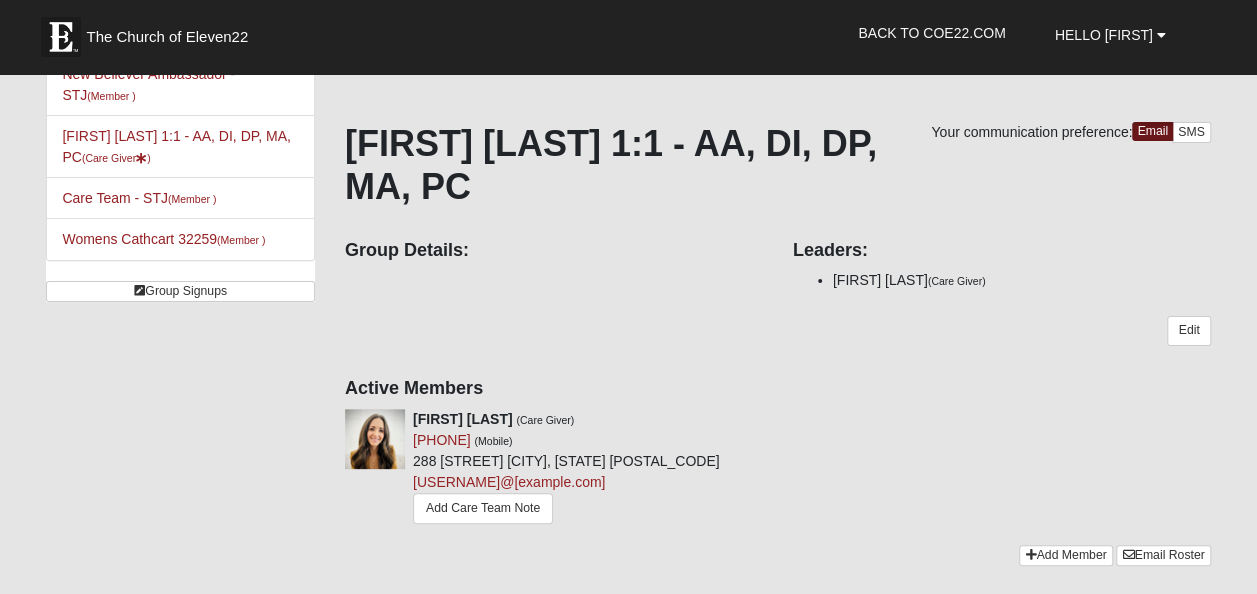 scroll, scrollTop: 0, scrollLeft: 0, axis: both 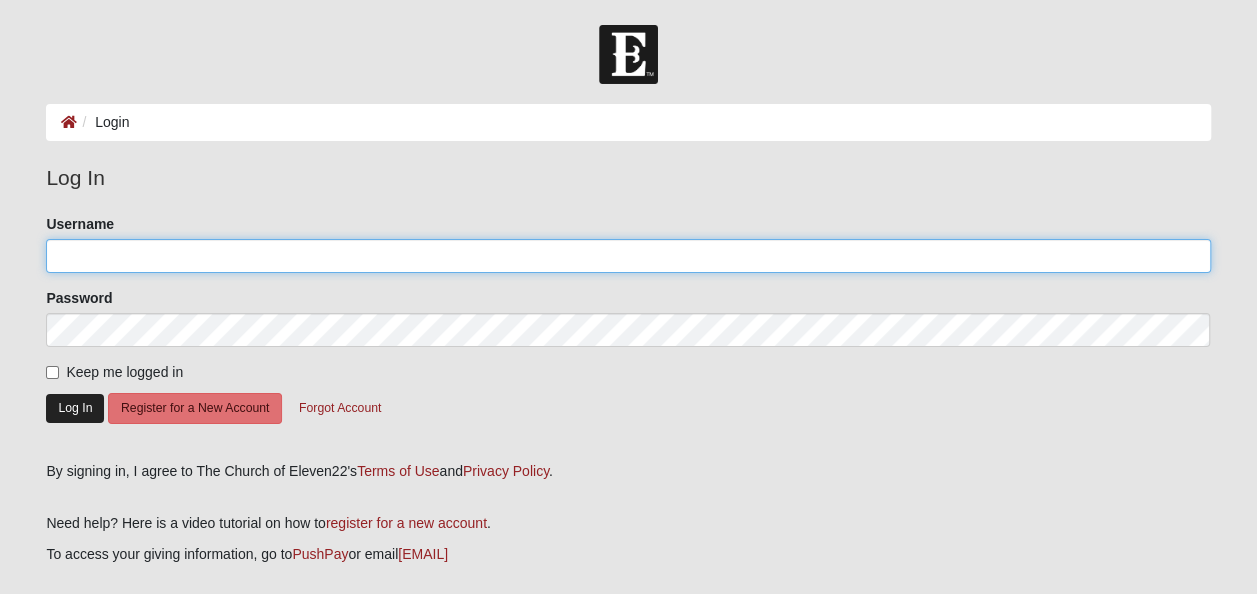 type on "[EMAIL]" 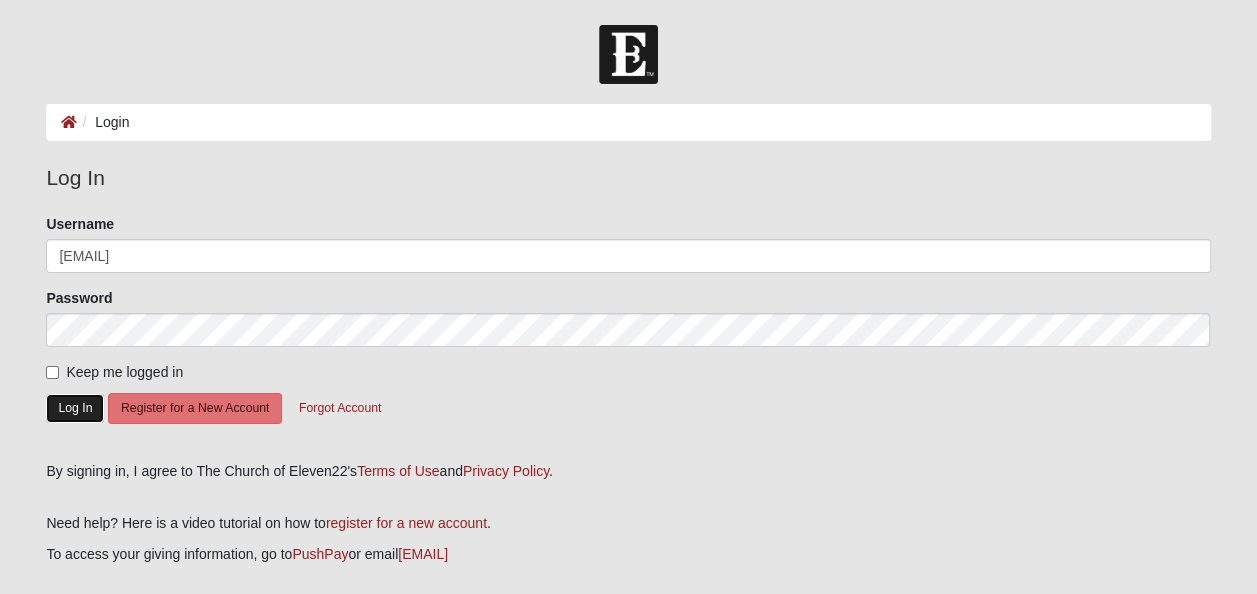 click on "Log In" 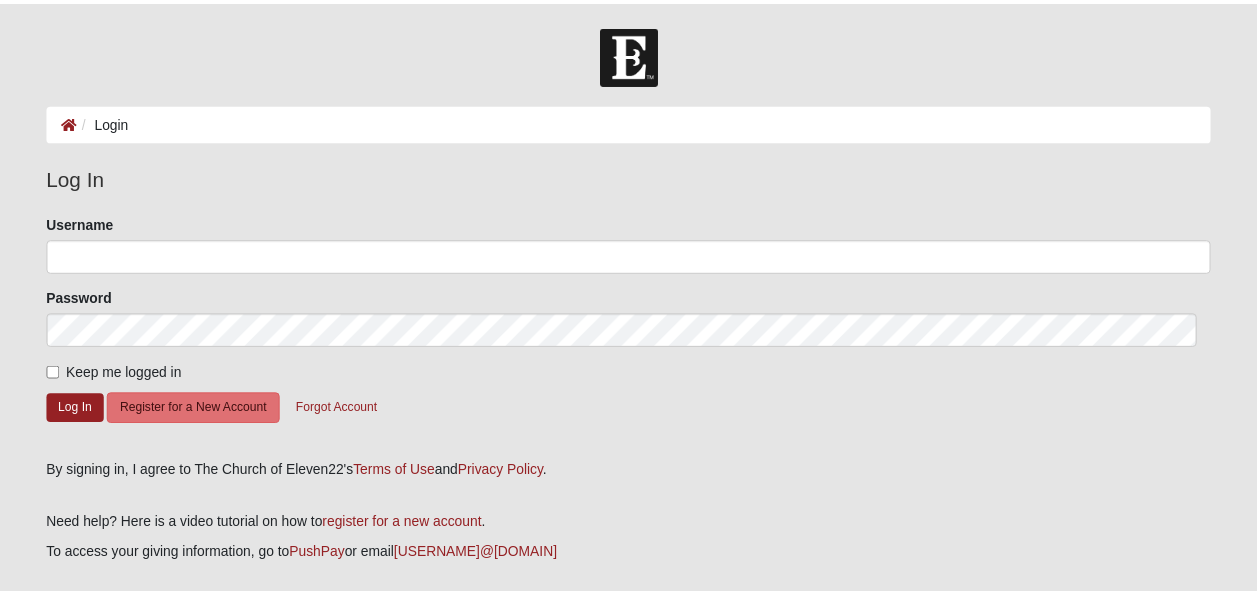scroll, scrollTop: 0, scrollLeft: 0, axis: both 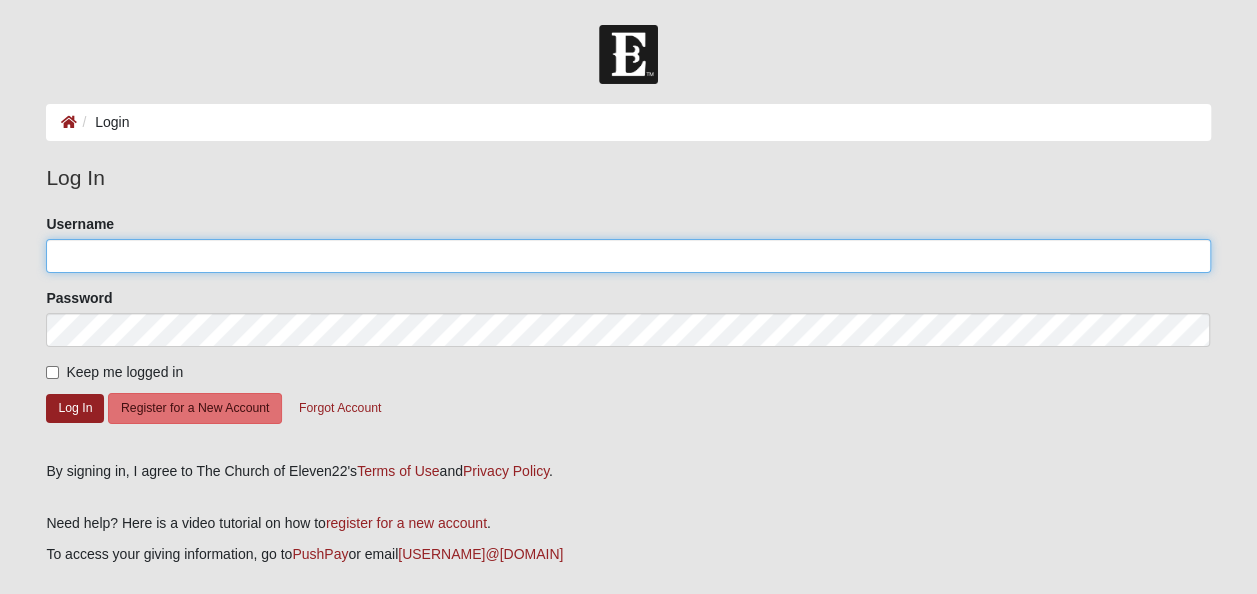 type on "[USERNAME]@[DOMAIN]" 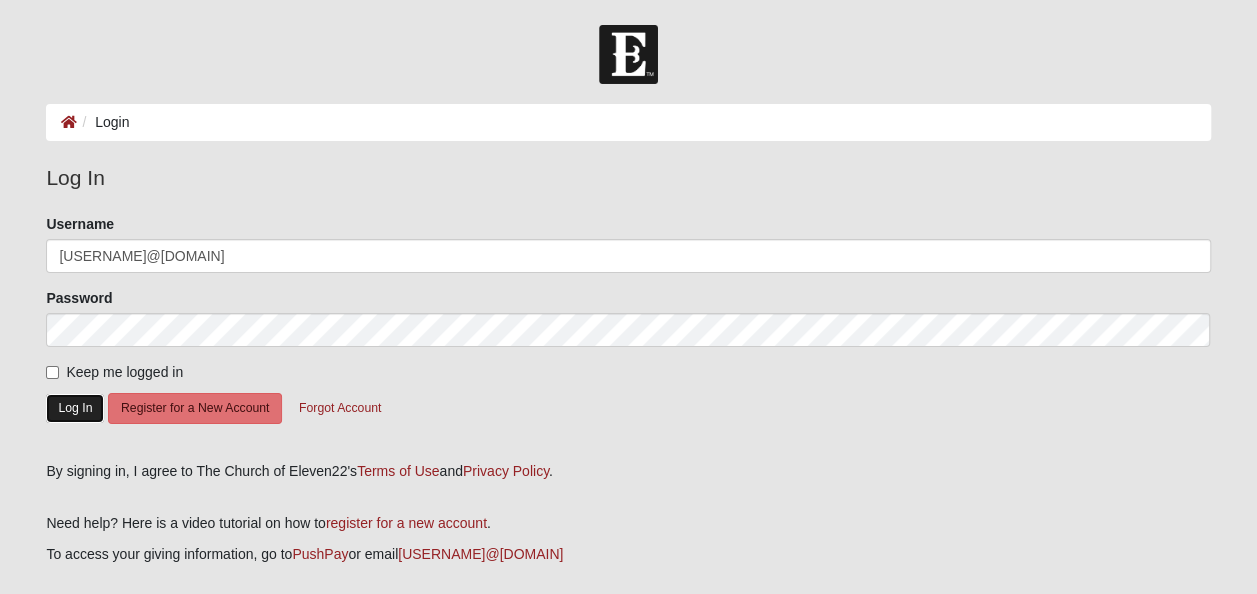 click on "Log In" 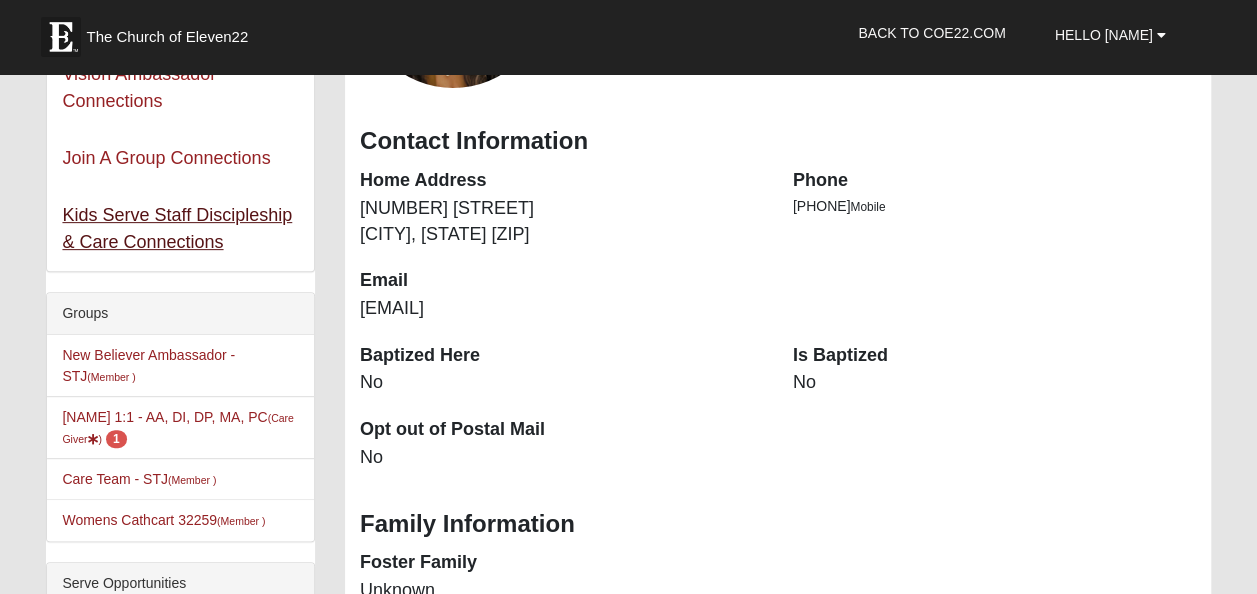 scroll, scrollTop: 300, scrollLeft: 0, axis: vertical 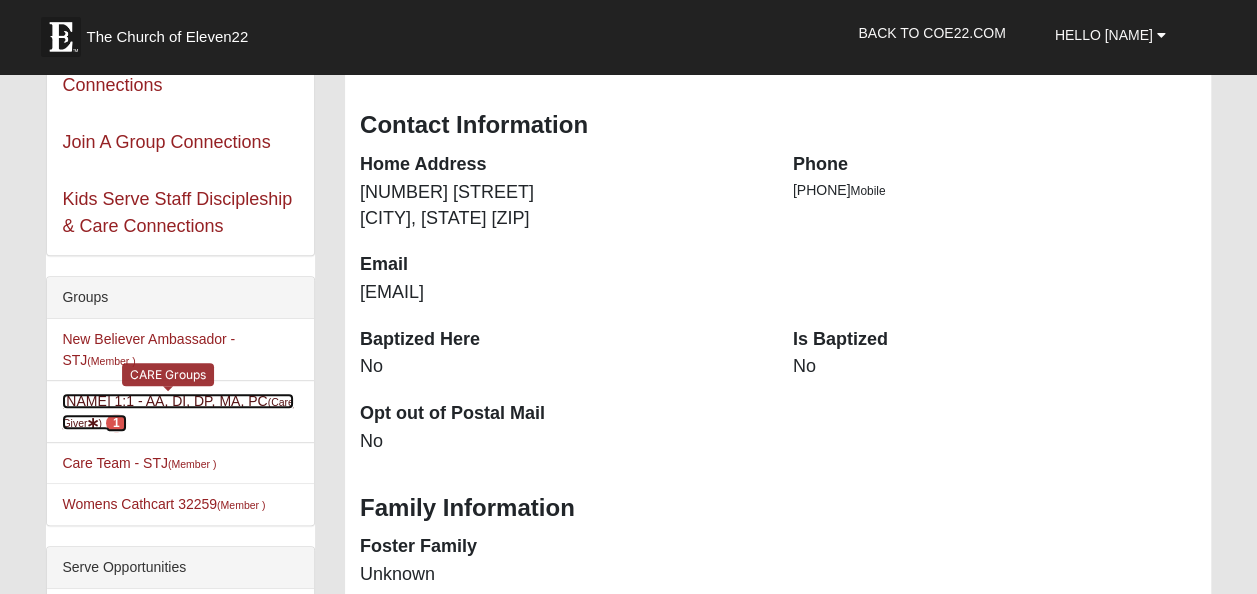 click on "[NAME] 1:1 - AA, DI, DP, MA, PC  (Care Giver
)
1" at bounding box center (177, 411) 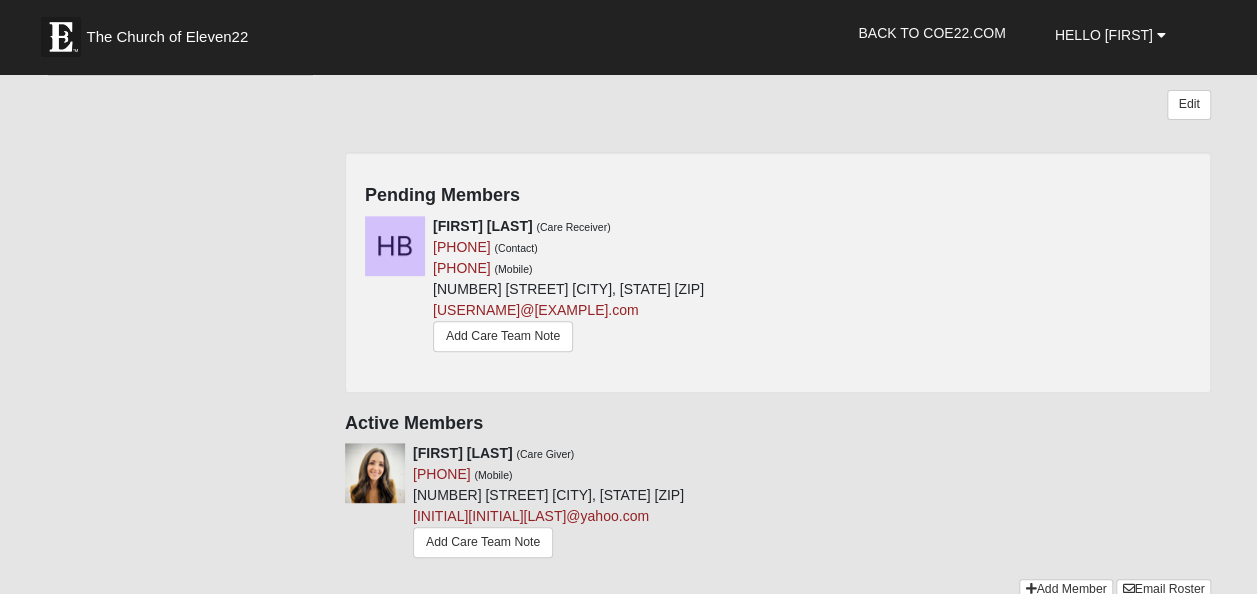 scroll, scrollTop: 300, scrollLeft: 0, axis: vertical 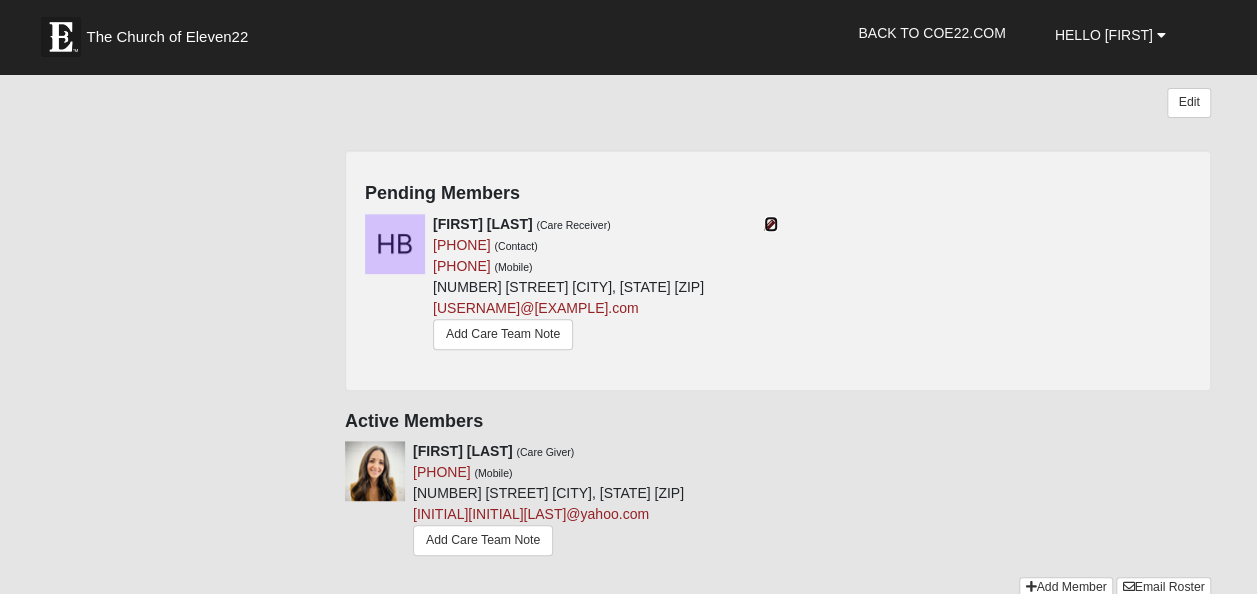 click at bounding box center (771, 224) 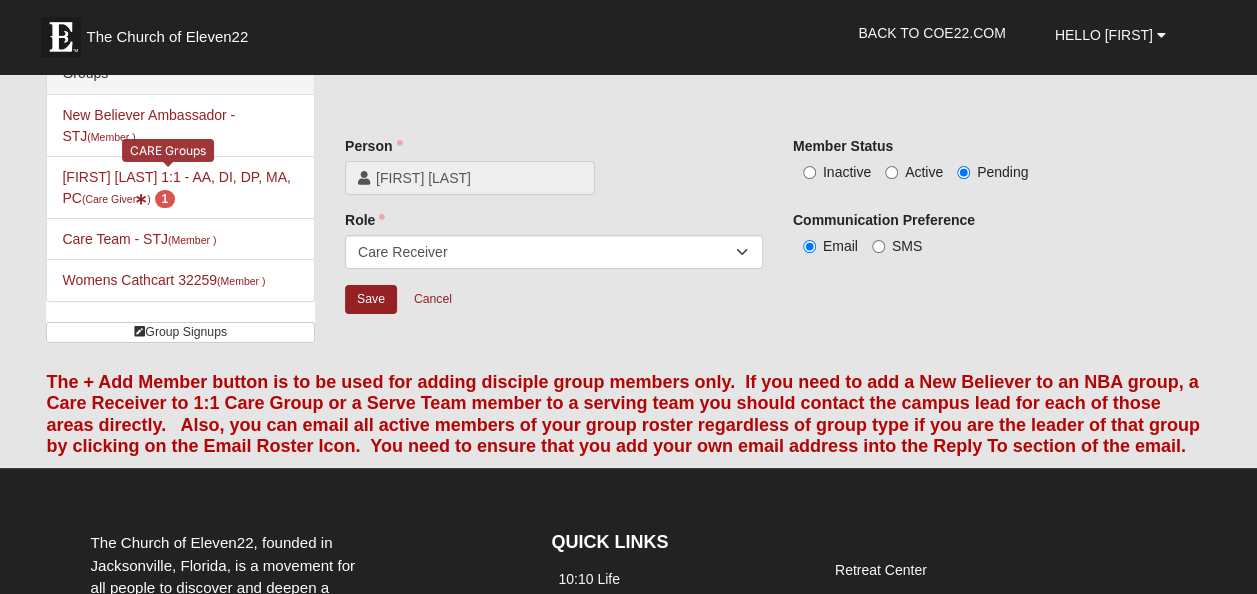 scroll, scrollTop: 0, scrollLeft: 0, axis: both 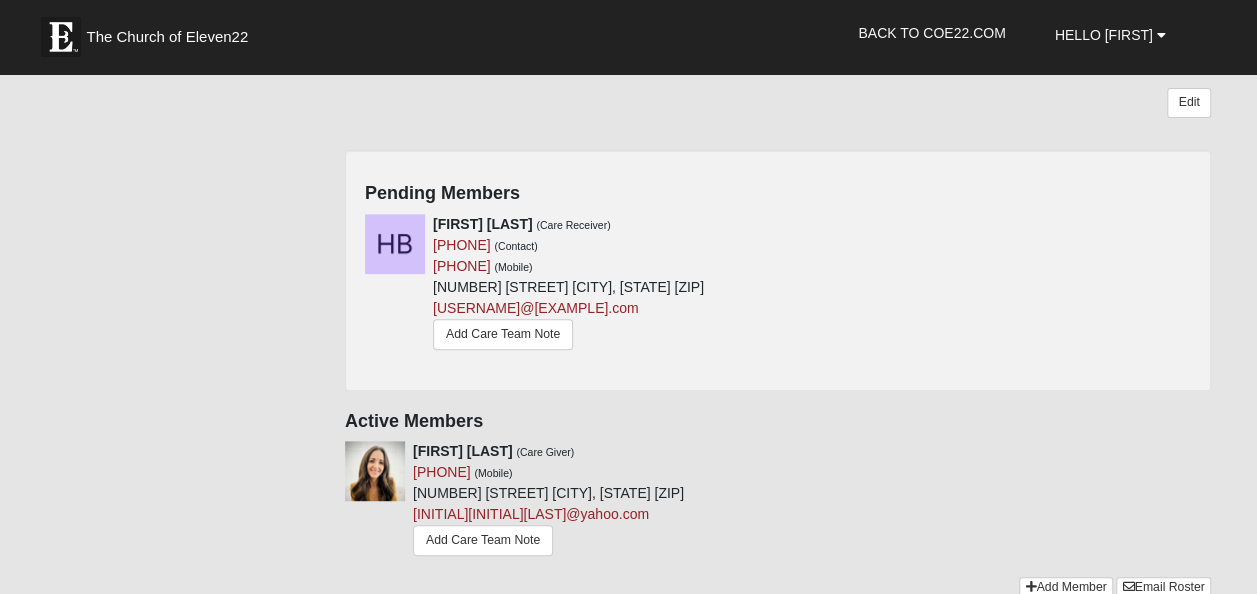 drag, startPoint x: 1054, startPoint y: 200, endPoint x: 1016, endPoint y: 200, distance: 38 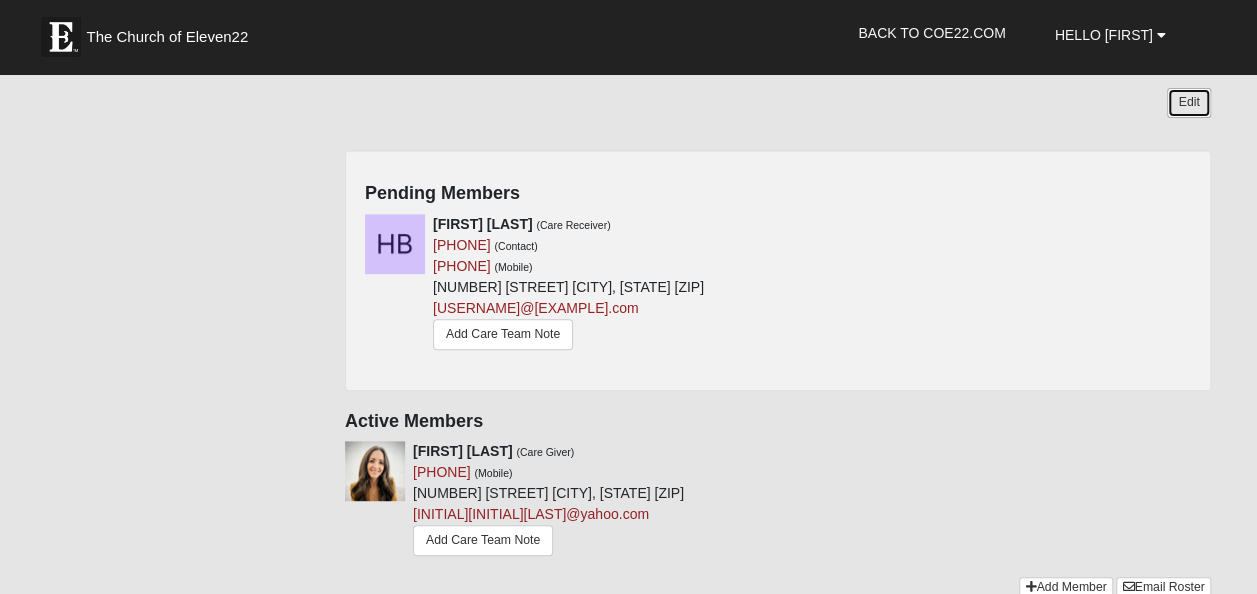 click on "Edit" at bounding box center [1188, 102] 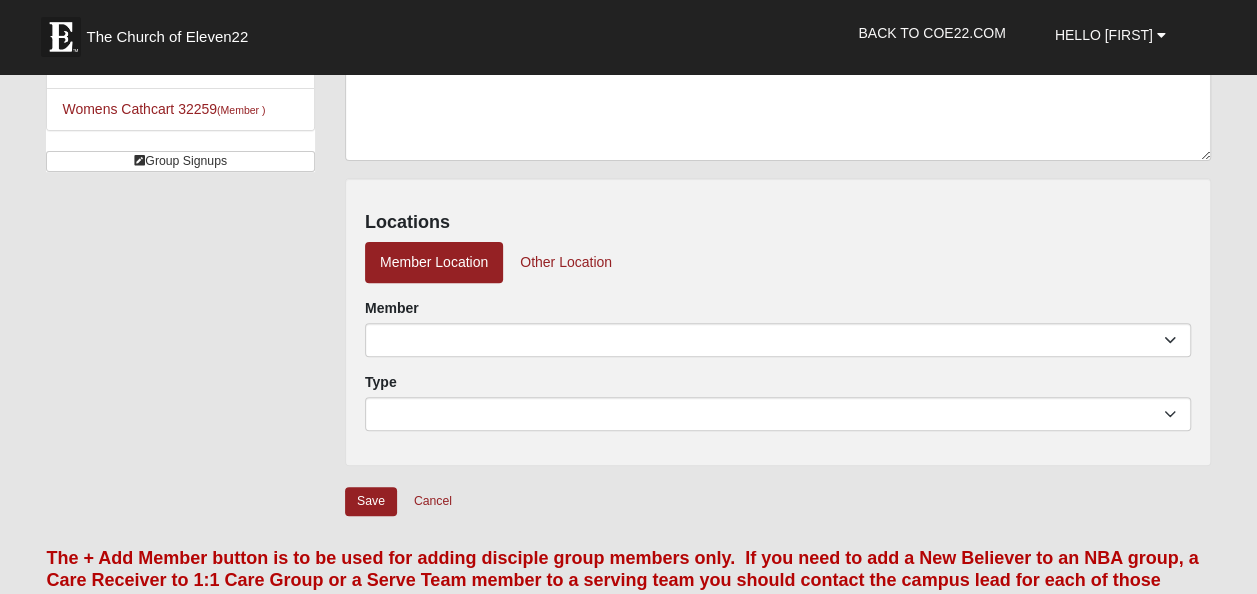 scroll, scrollTop: 0, scrollLeft: 0, axis: both 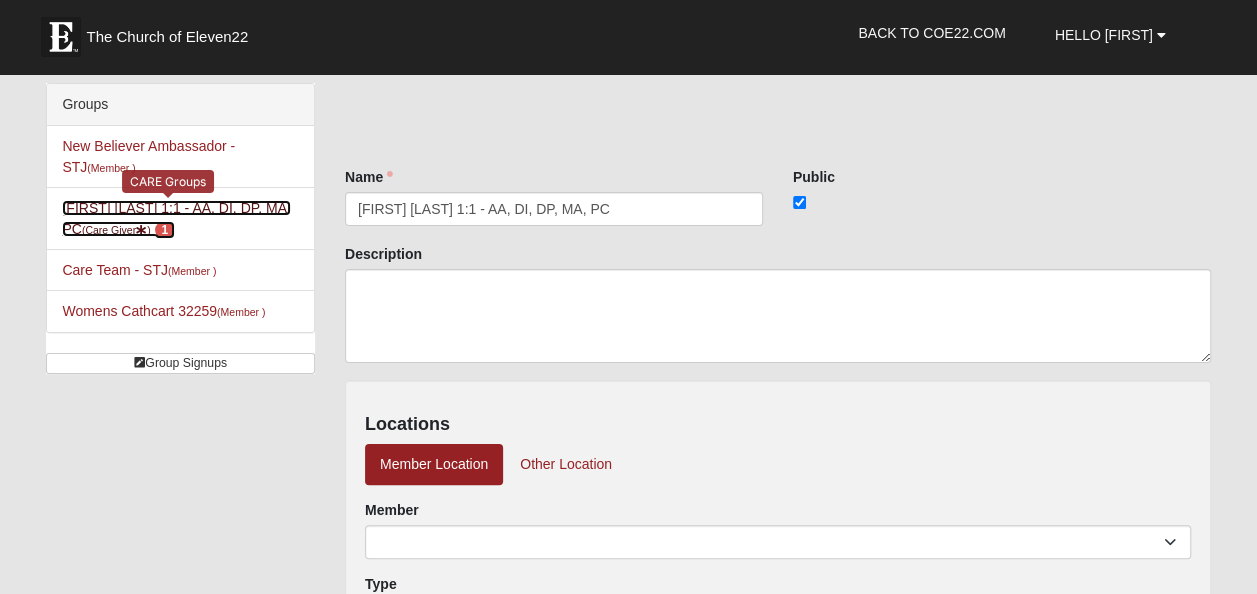 click at bounding box center (141, 230) 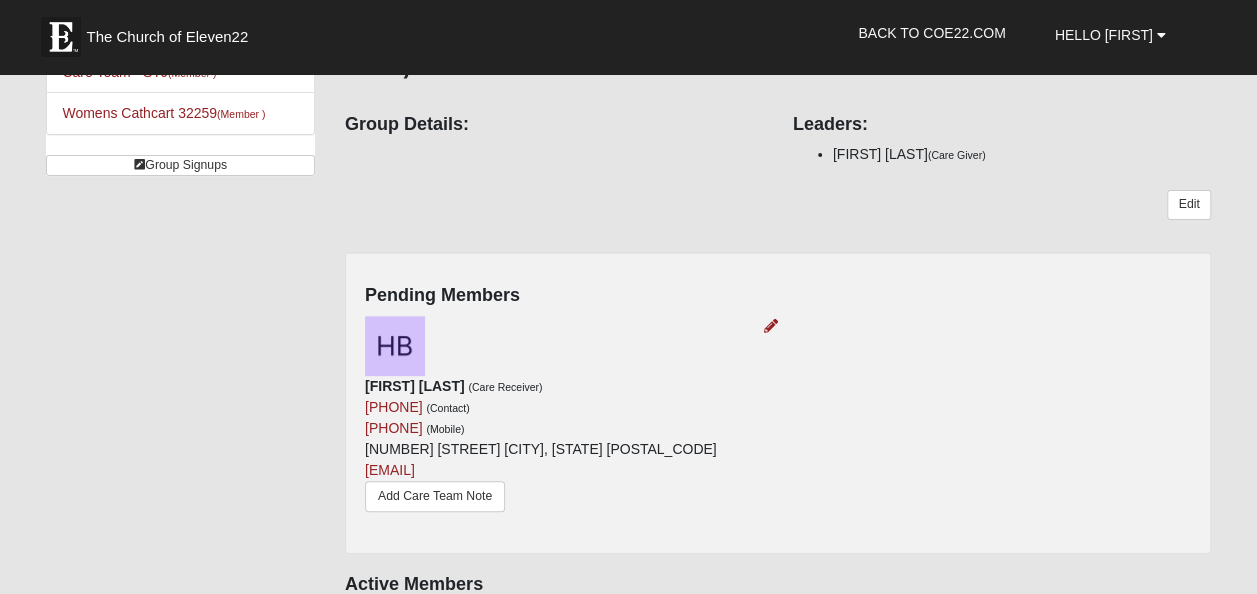 scroll, scrollTop: 200, scrollLeft: 0, axis: vertical 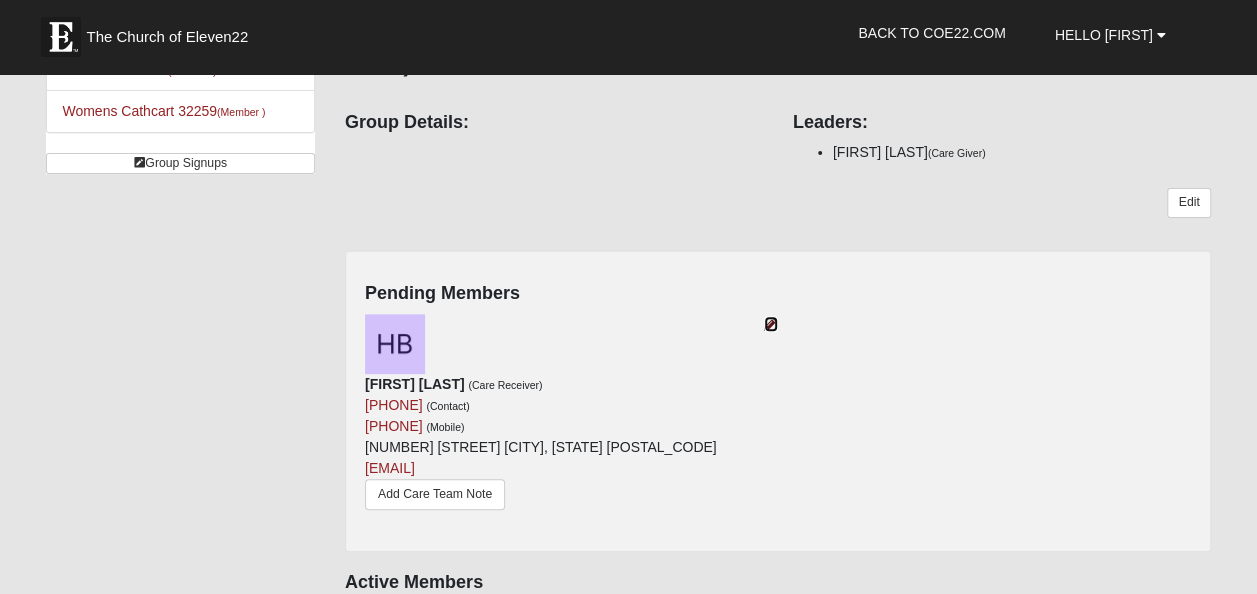 click at bounding box center (771, 324) 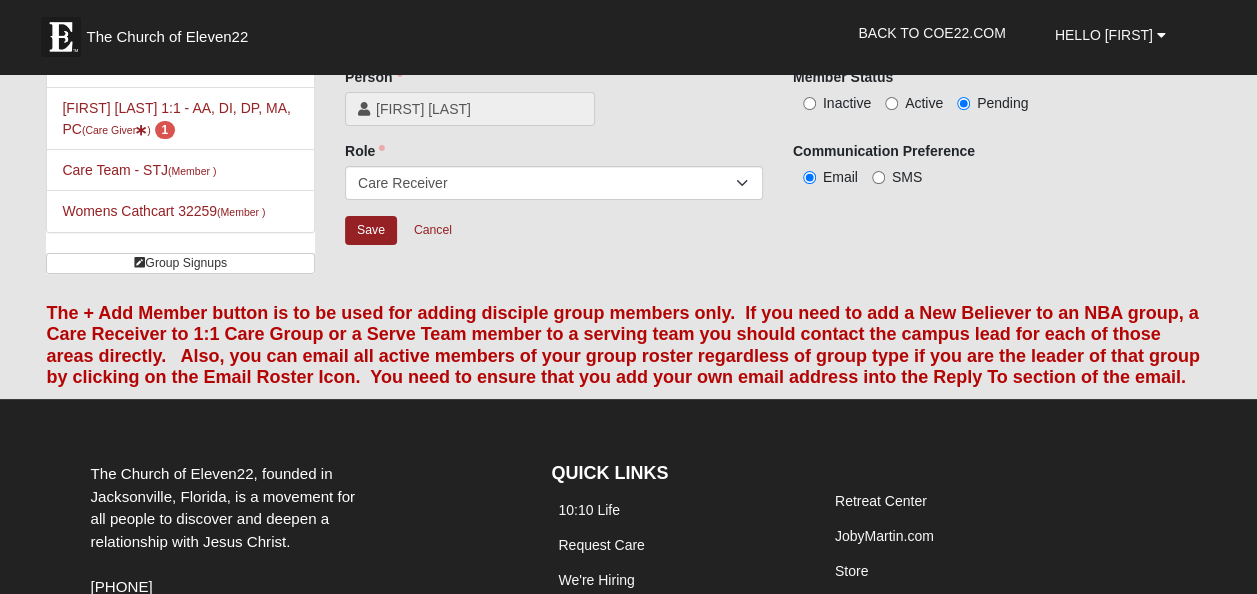 scroll, scrollTop: 0, scrollLeft: 0, axis: both 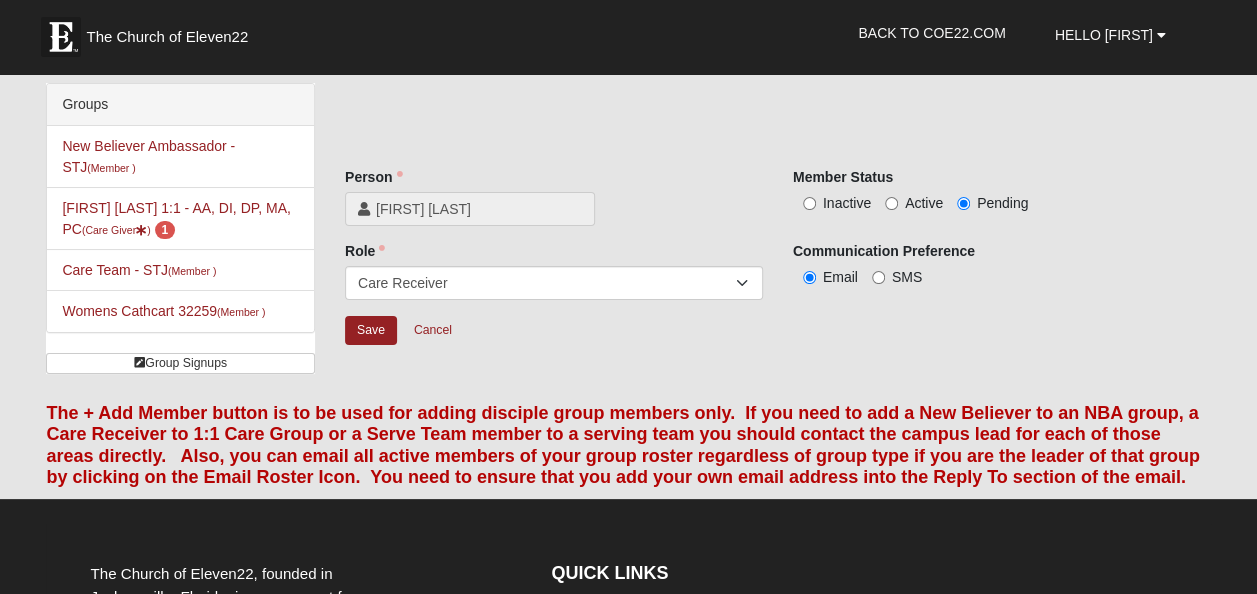click on "Active" at bounding box center [924, 203] 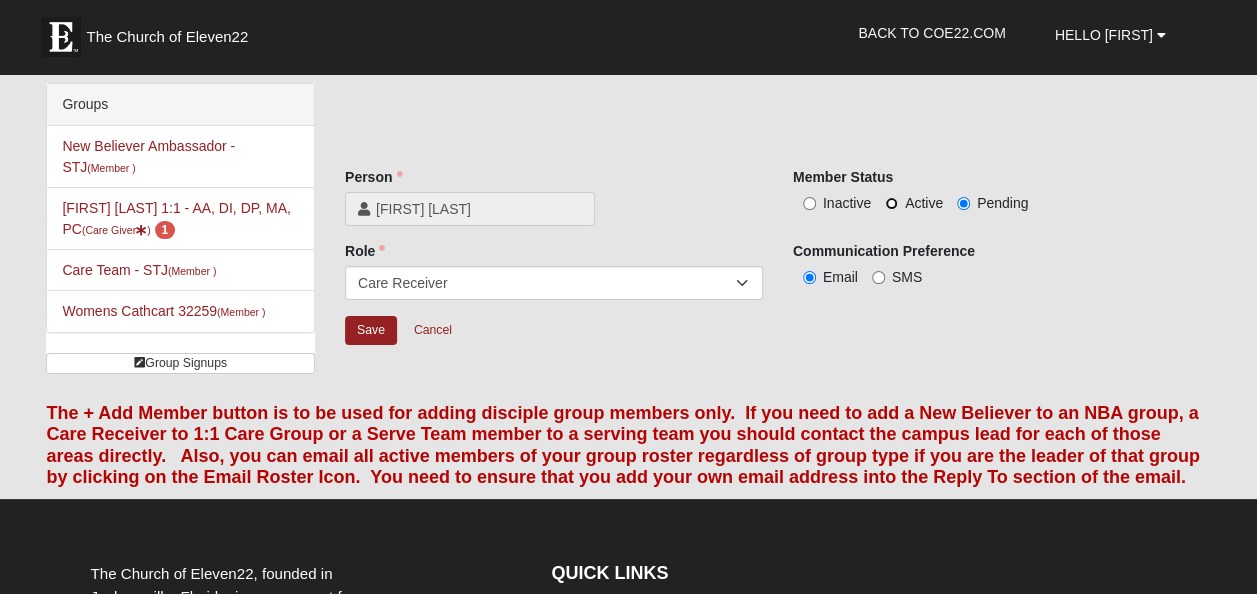 click on "Active" at bounding box center (891, 203) 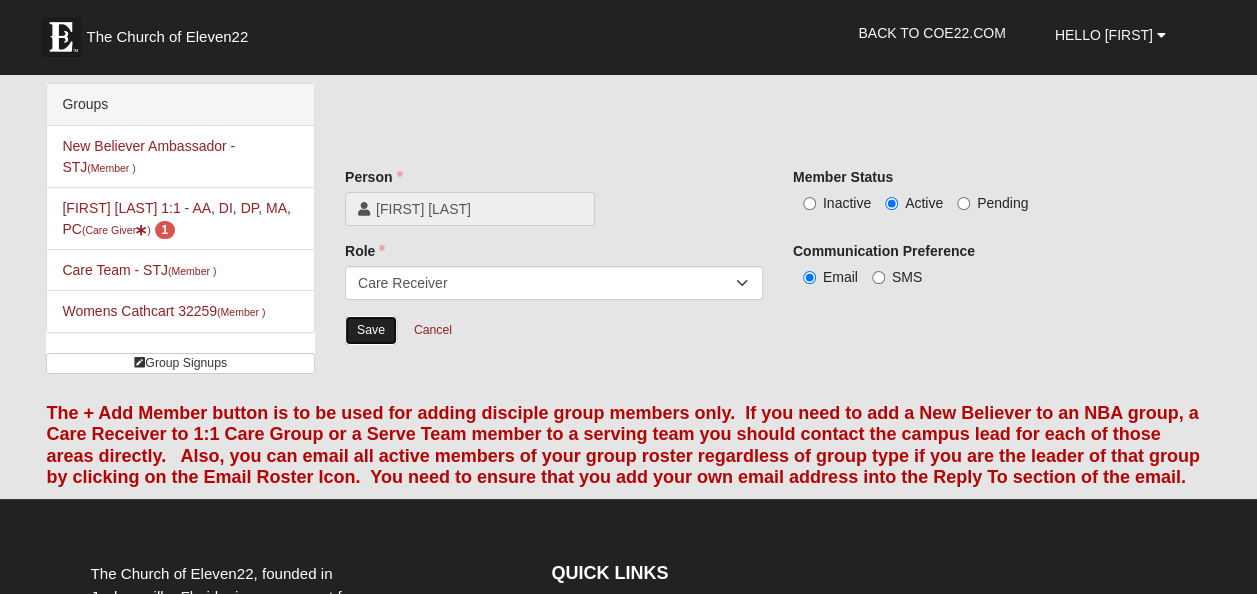 click on "Save" at bounding box center (371, 330) 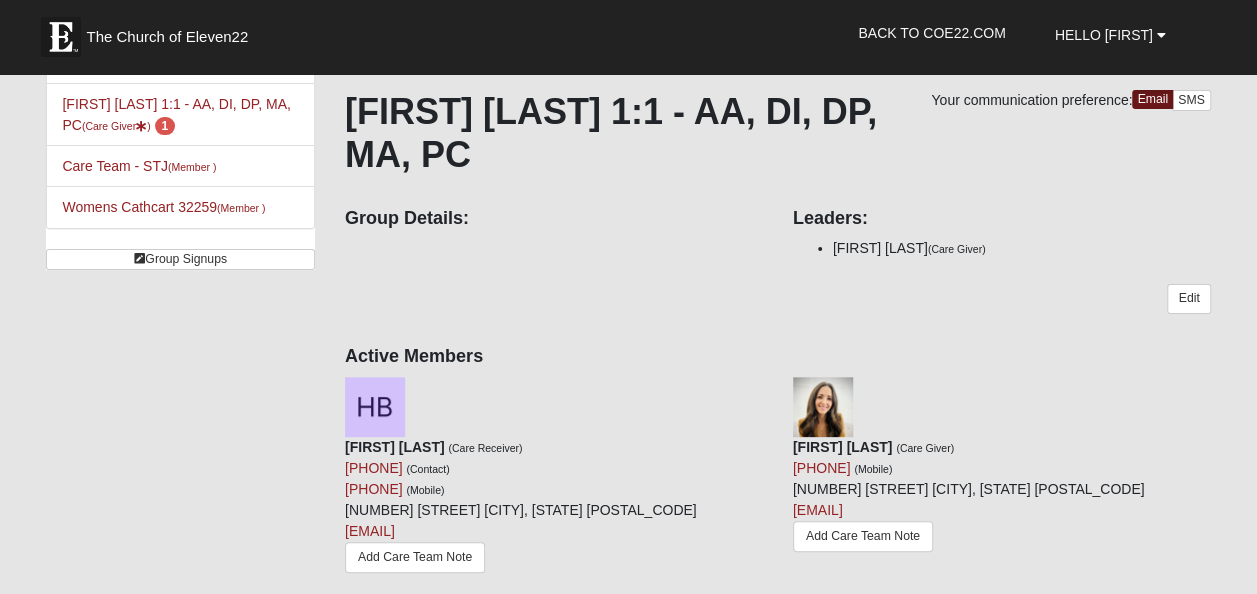 scroll, scrollTop: 200, scrollLeft: 0, axis: vertical 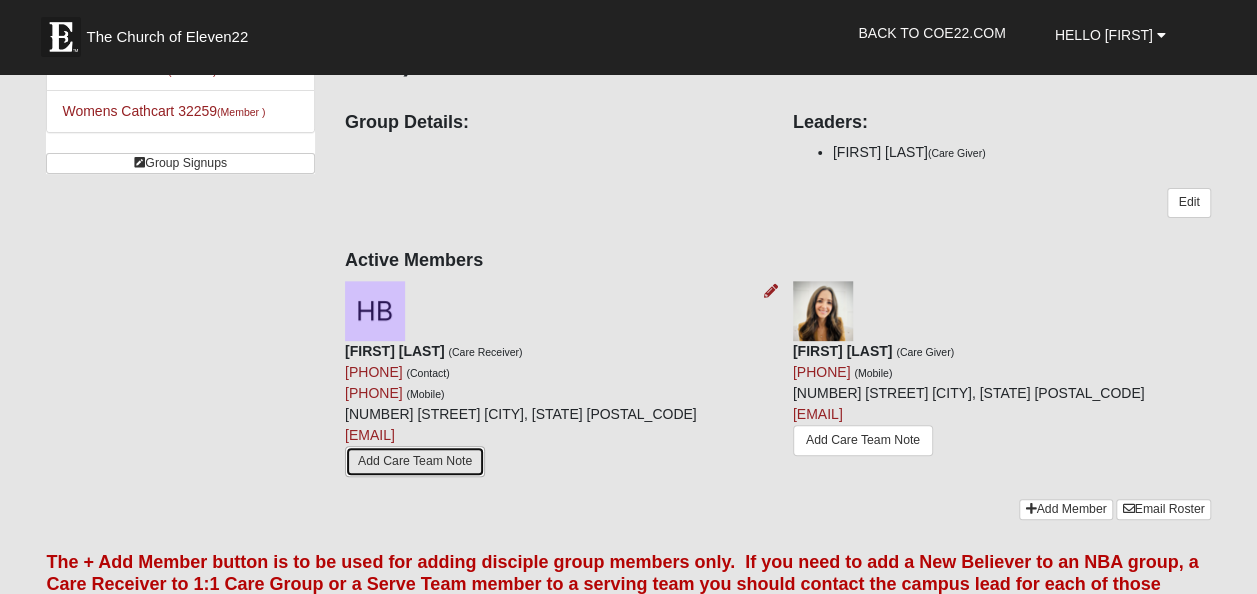 click on "Add Care Team Note" at bounding box center (415, 461) 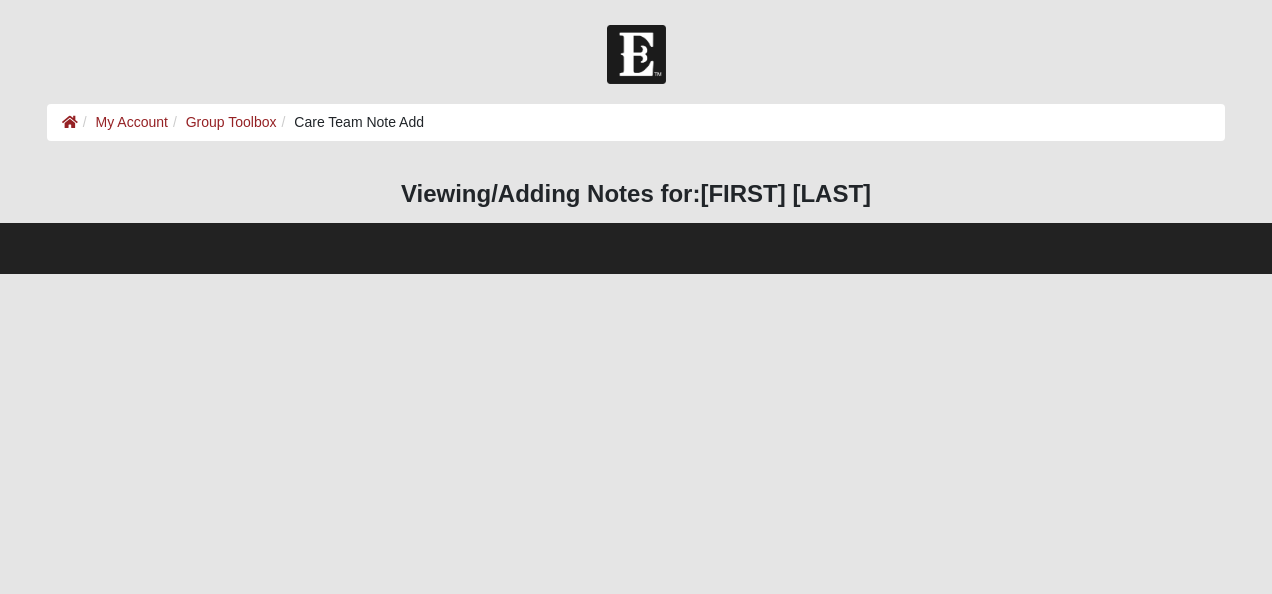 scroll, scrollTop: 0, scrollLeft: 0, axis: both 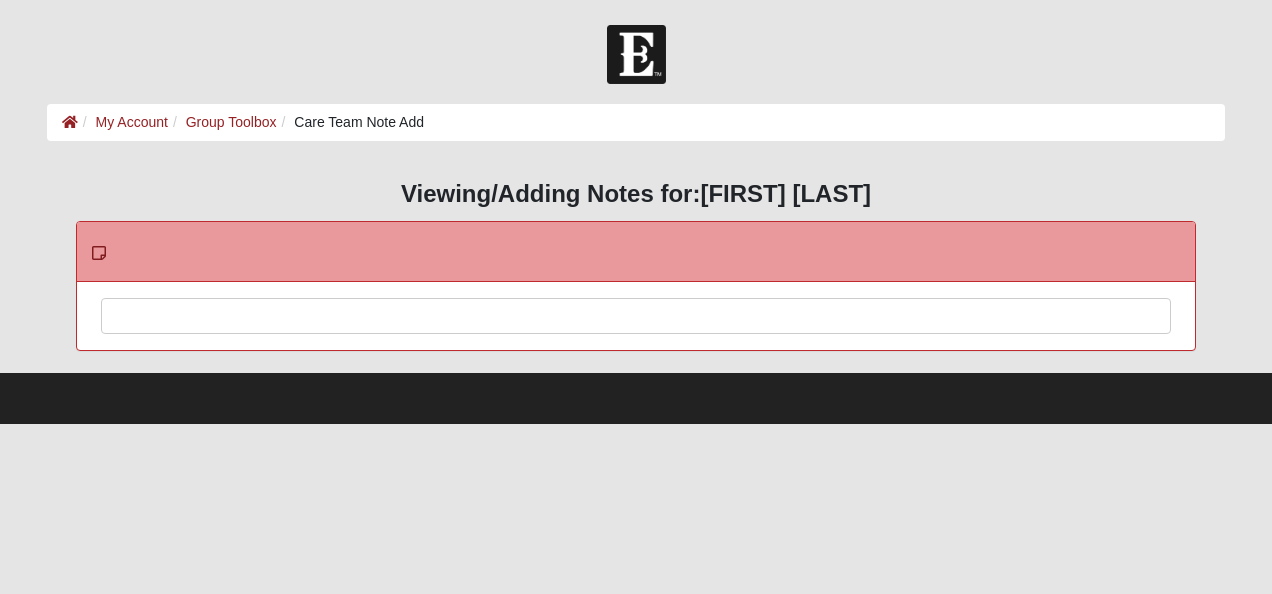 click at bounding box center (635, 343) 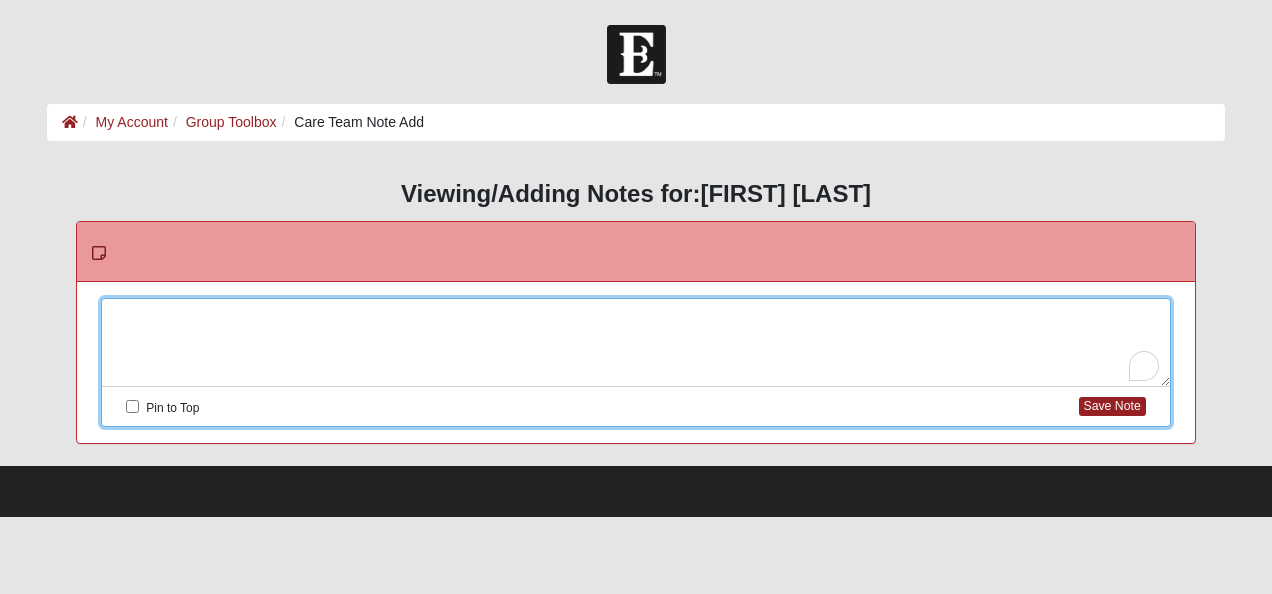 type 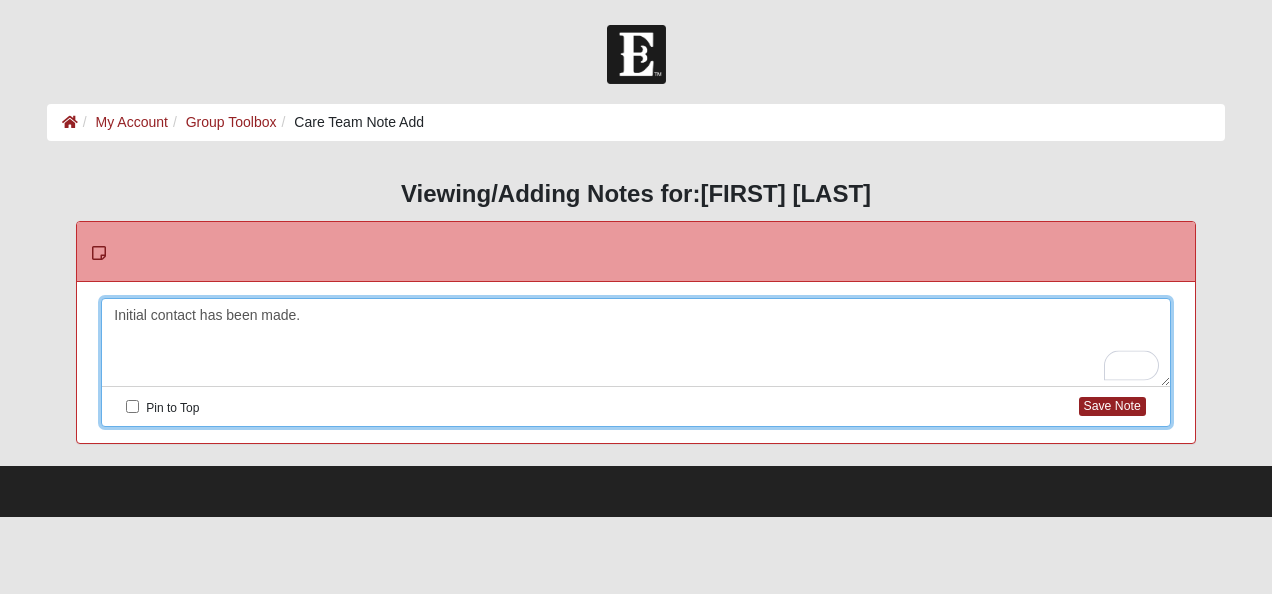 click on "Initial contact has been made." at bounding box center (635, 343) 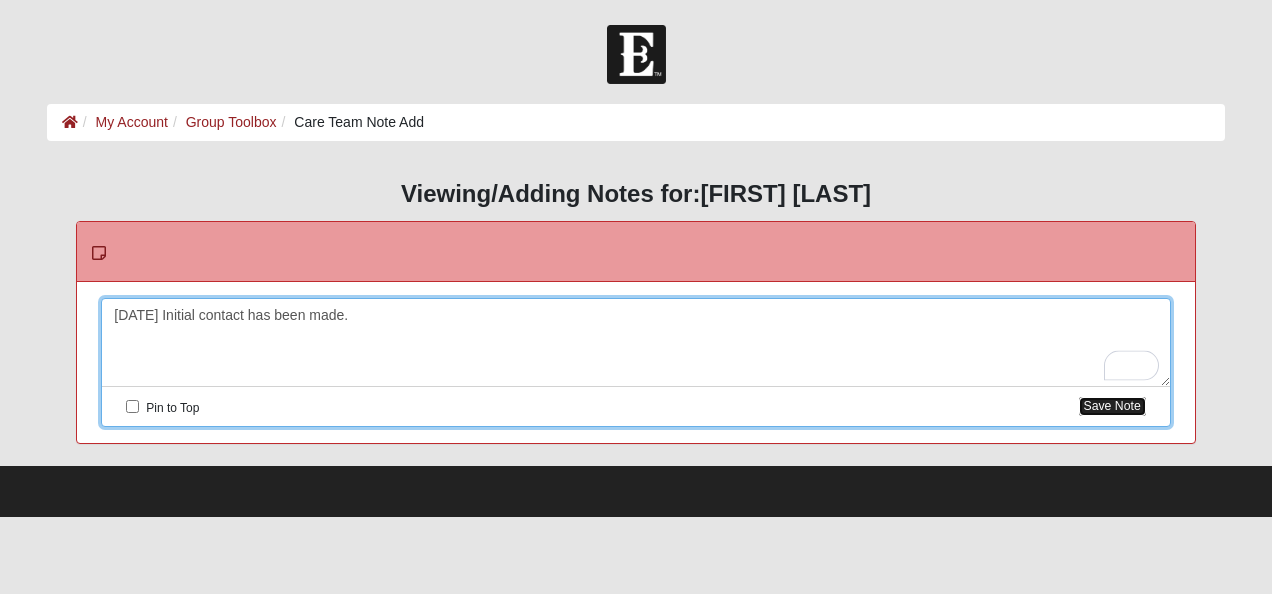click on "Save Note" at bounding box center [1112, 406] 